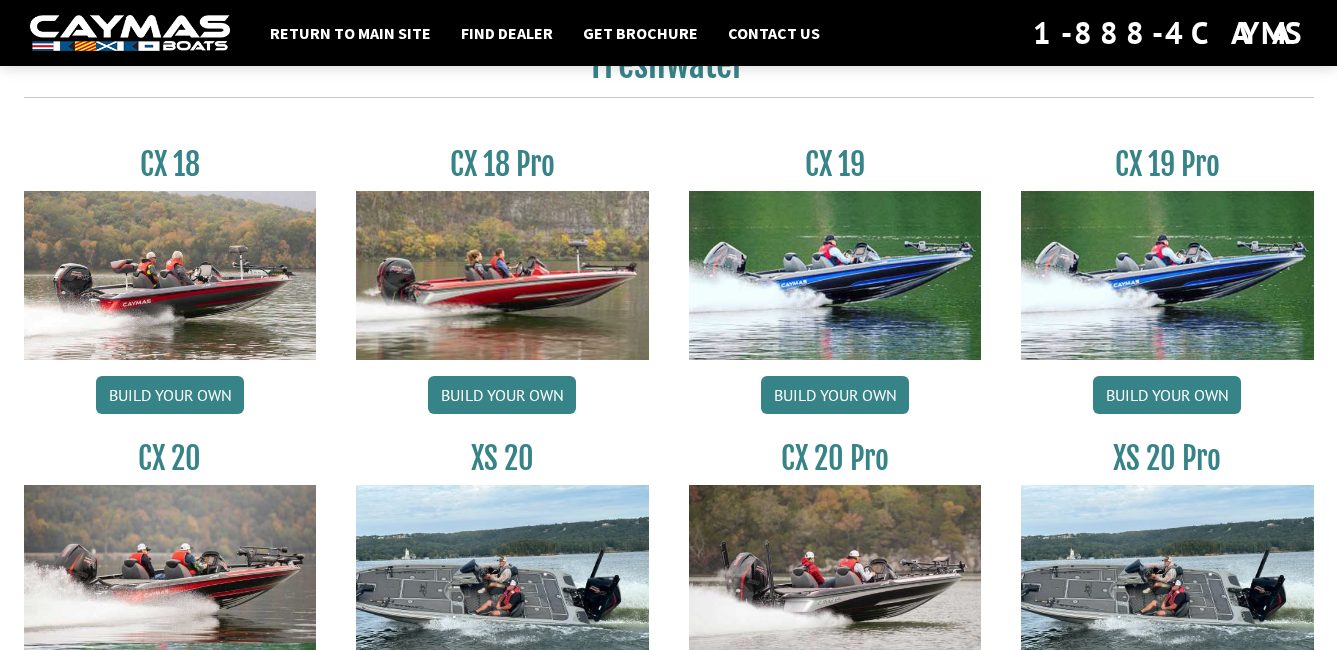 scroll, scrollTop: 1700, scrollLeft: 0, axis: vertical 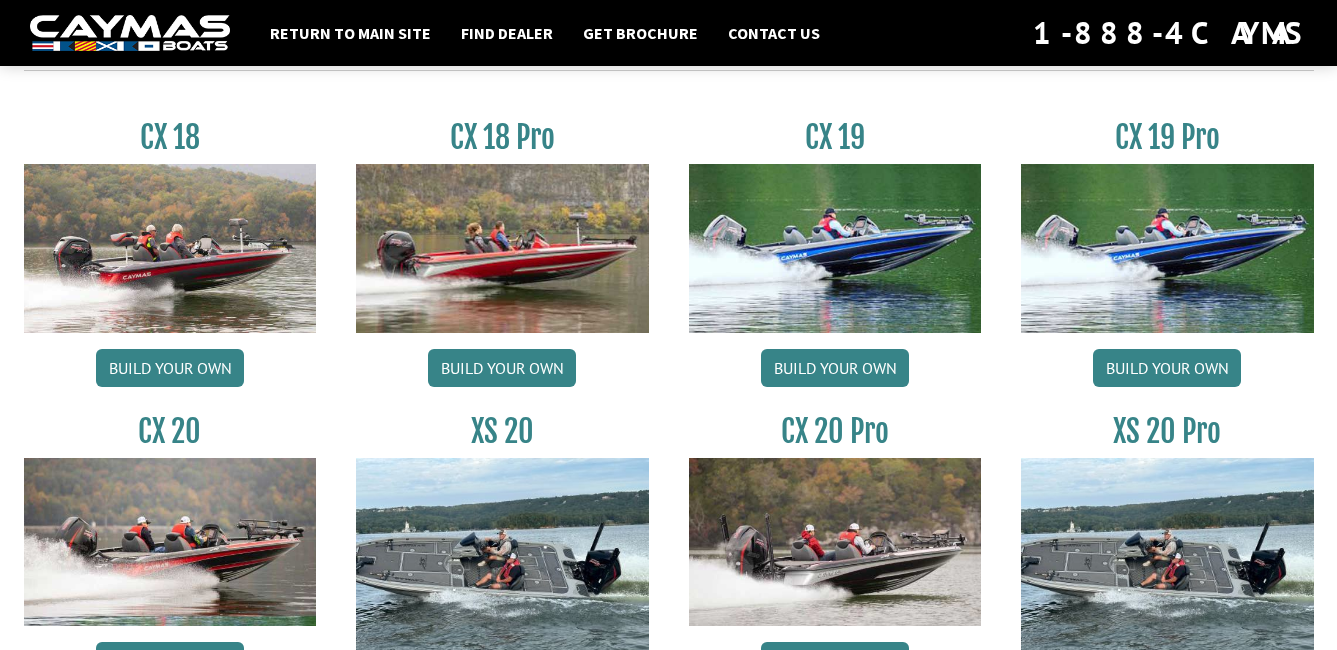 click at bounding box center (1167, 248) 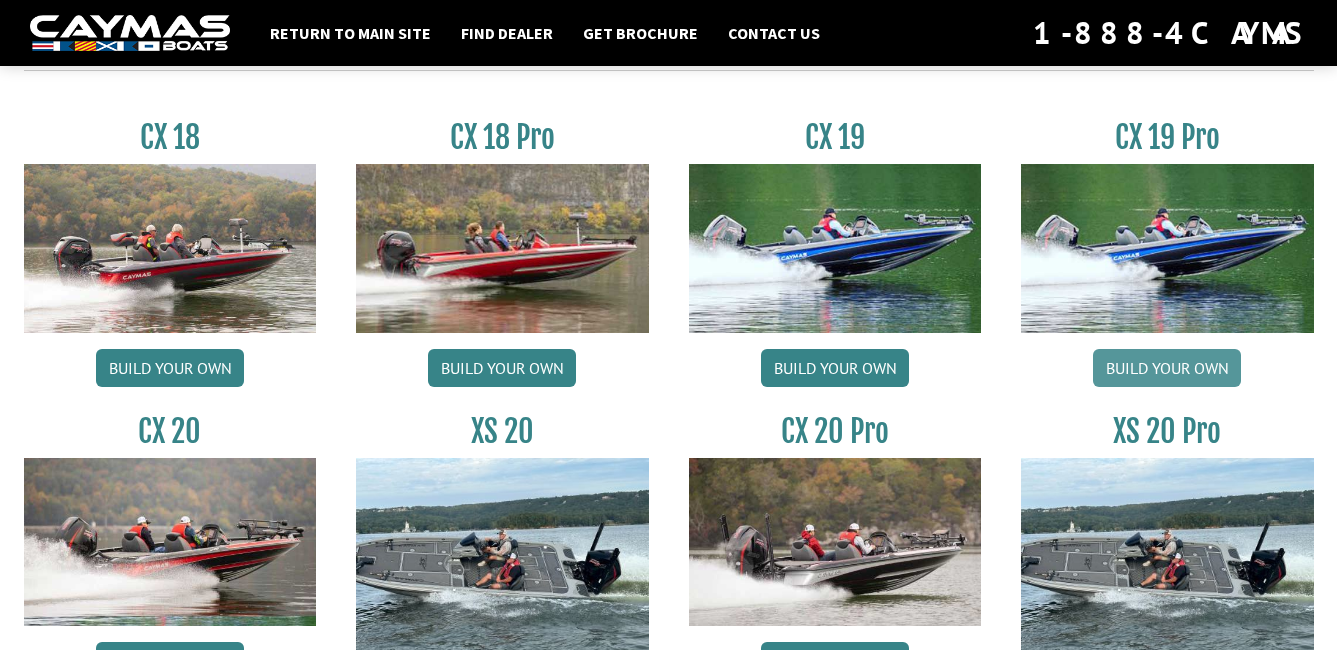 click on "Build your own" at bounding box center [1167, 368] 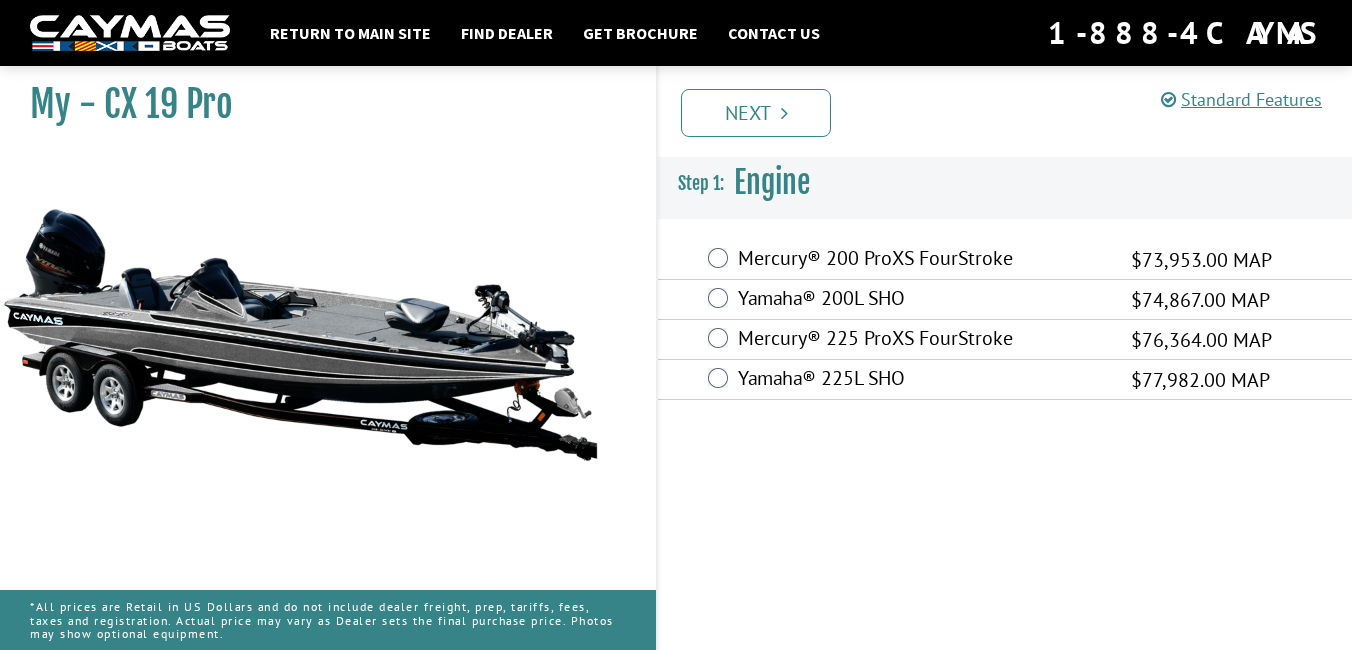scroll, scrollTop: 0, scrollLeft: 0, axis: both 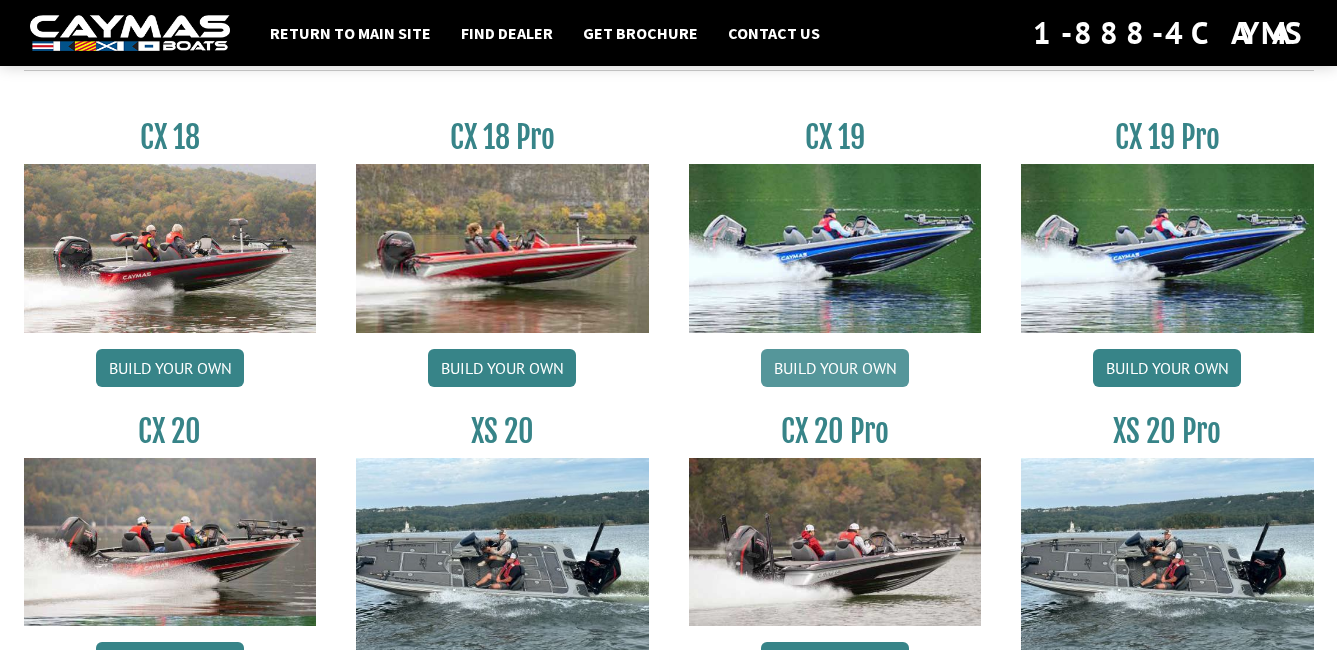 click on "Build your own" at bounding box center [835, 368] 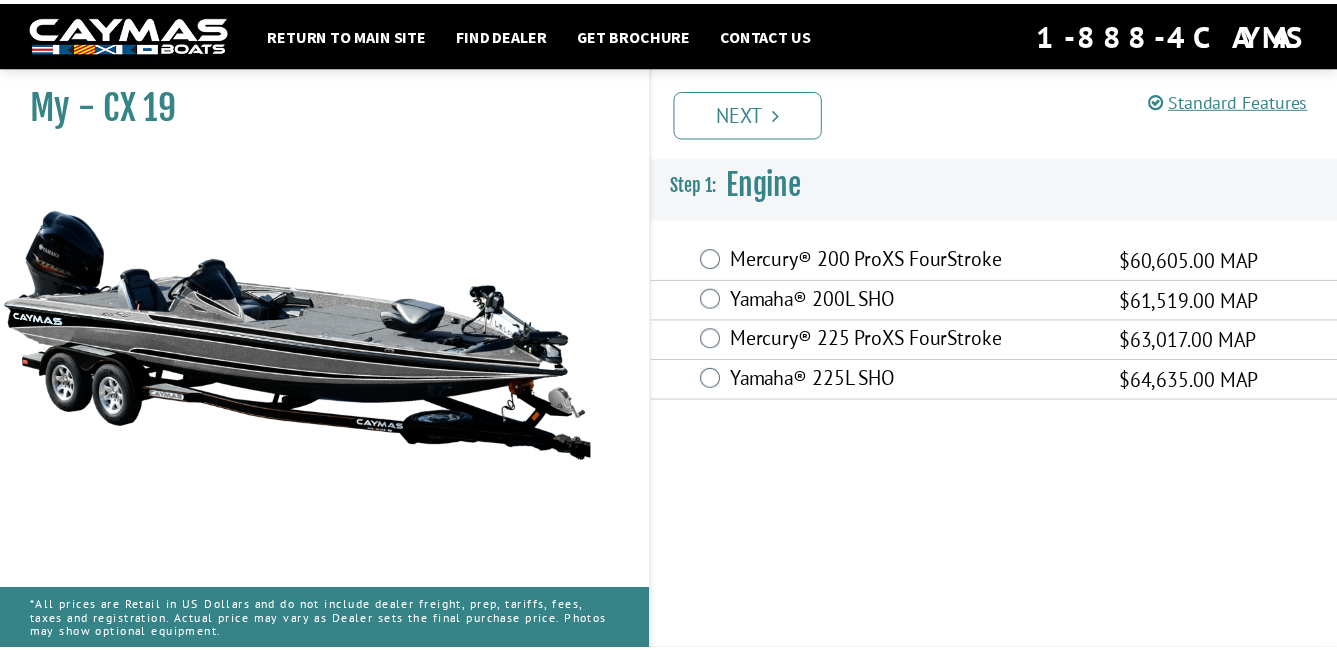 scroll, scrollTop: 0, scrollLeft: 0, axis: both 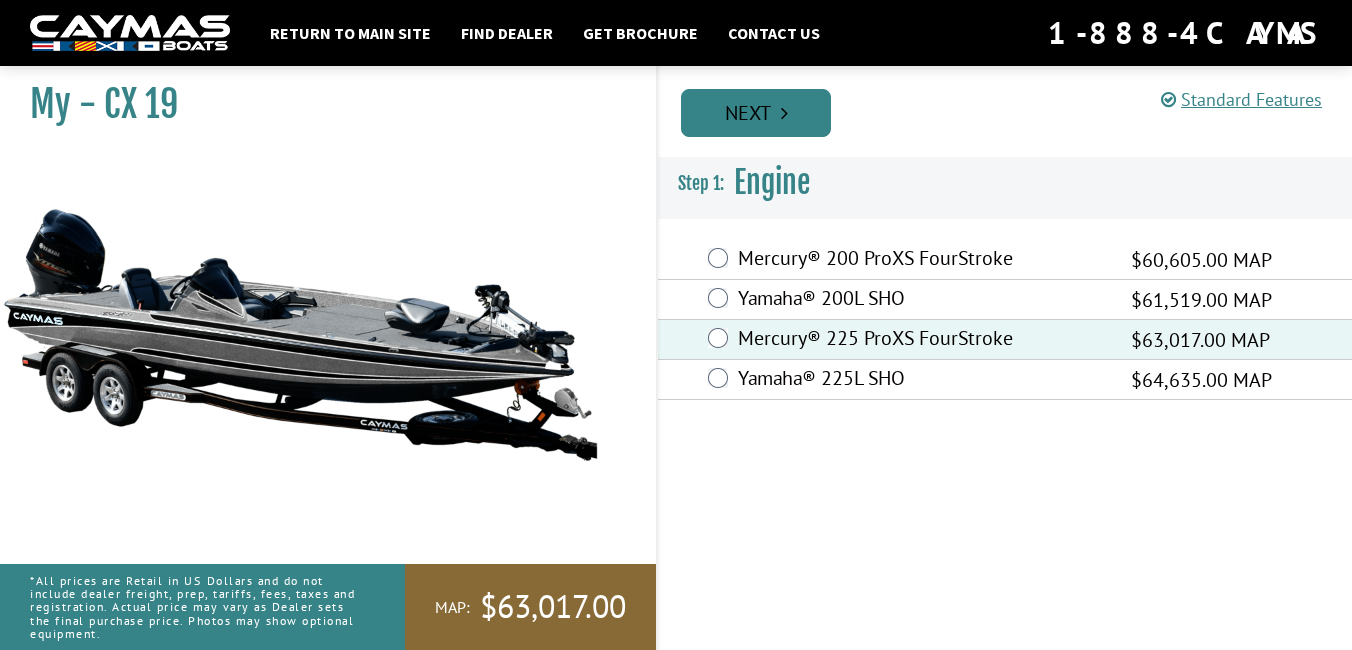 click at bounding box center (784, 113) 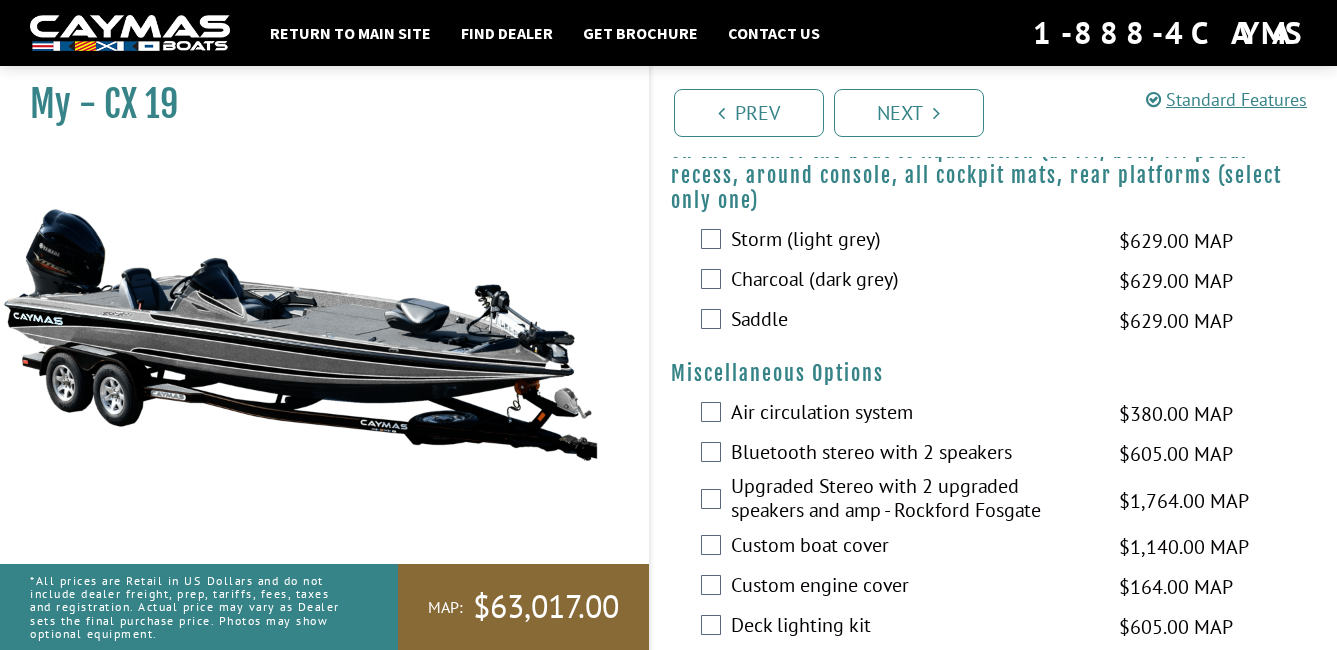 scroll, scrollTop: 2000, scrollLeft: 0, axis: vertical 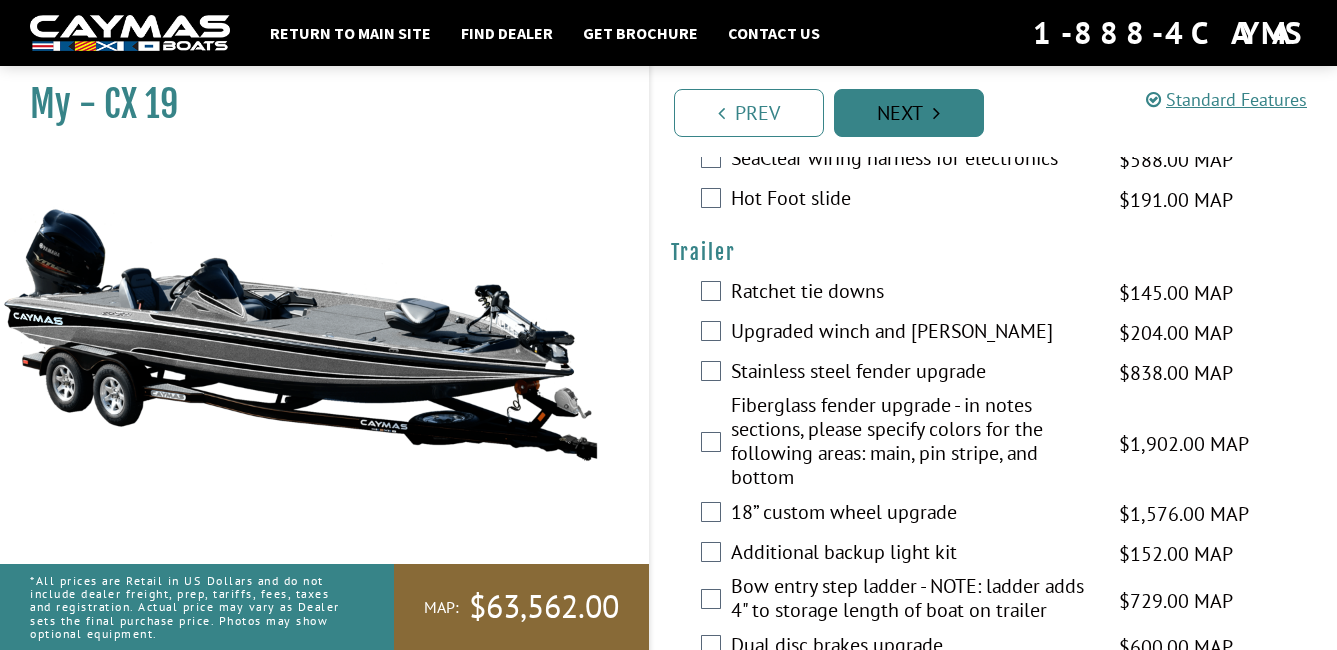click on "Next" at bounding box center [909, 113] 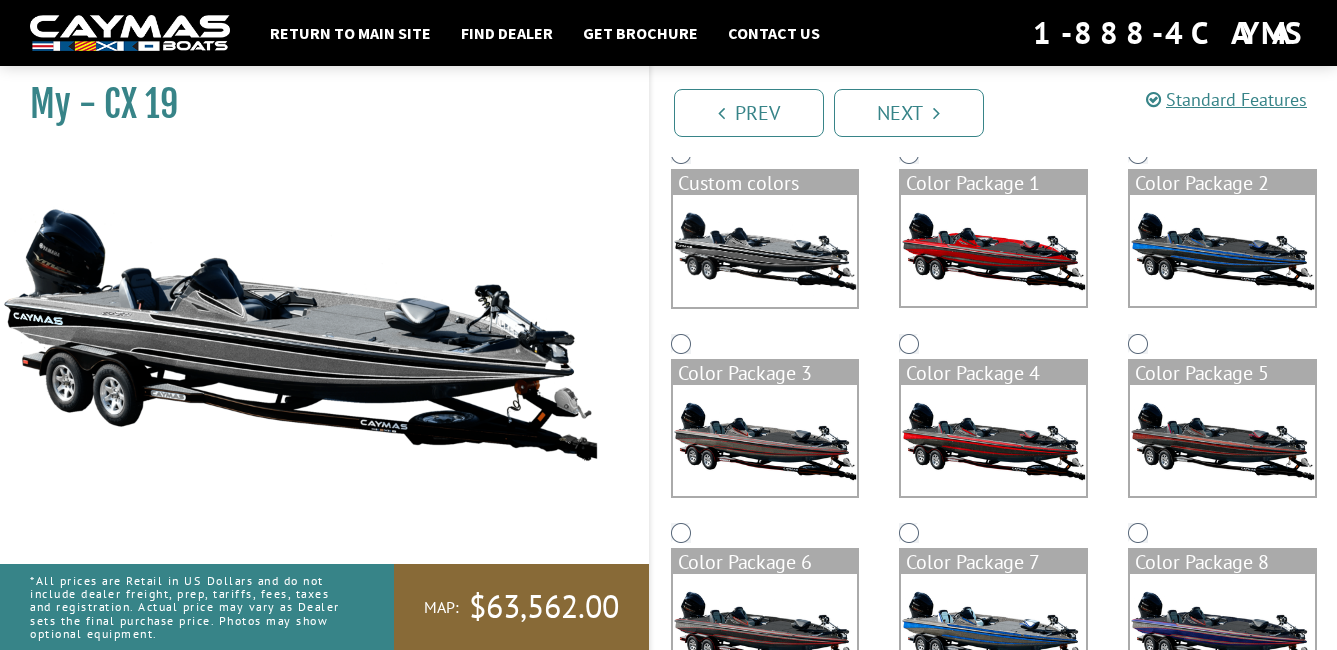 scroll, scrollTop: 154, scrollLeft: 0, axis: vertical 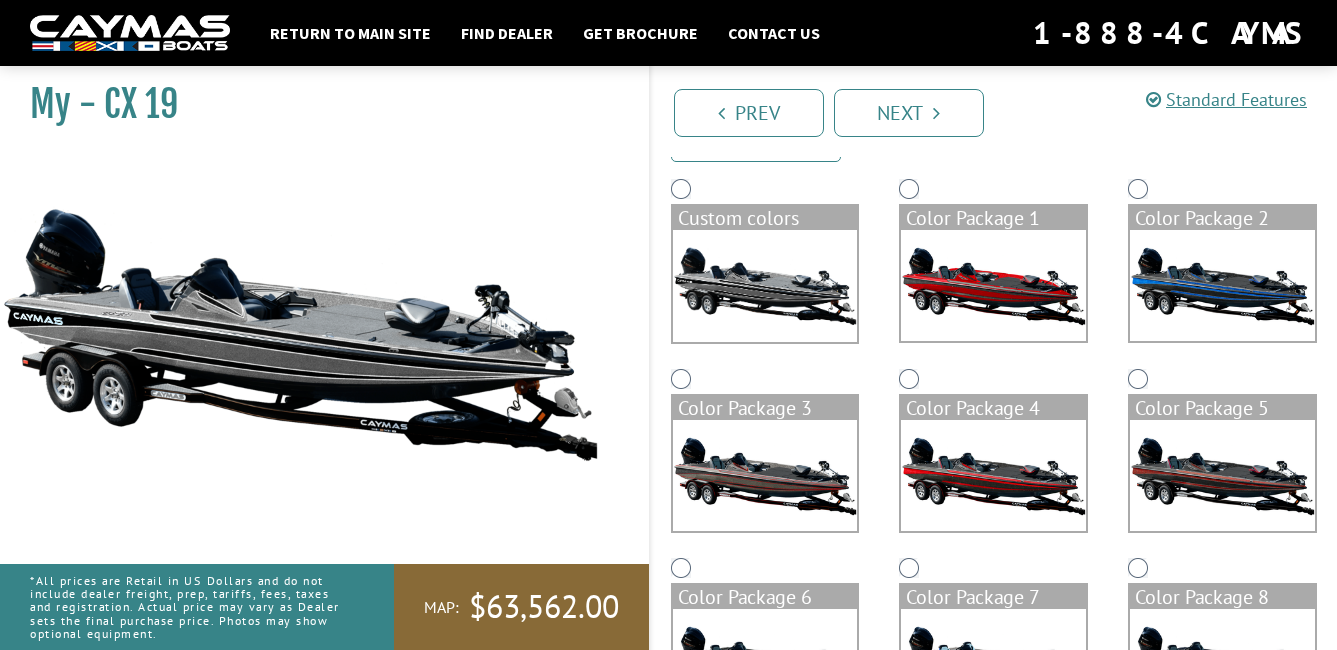 click at bounding box center (1222, 285) 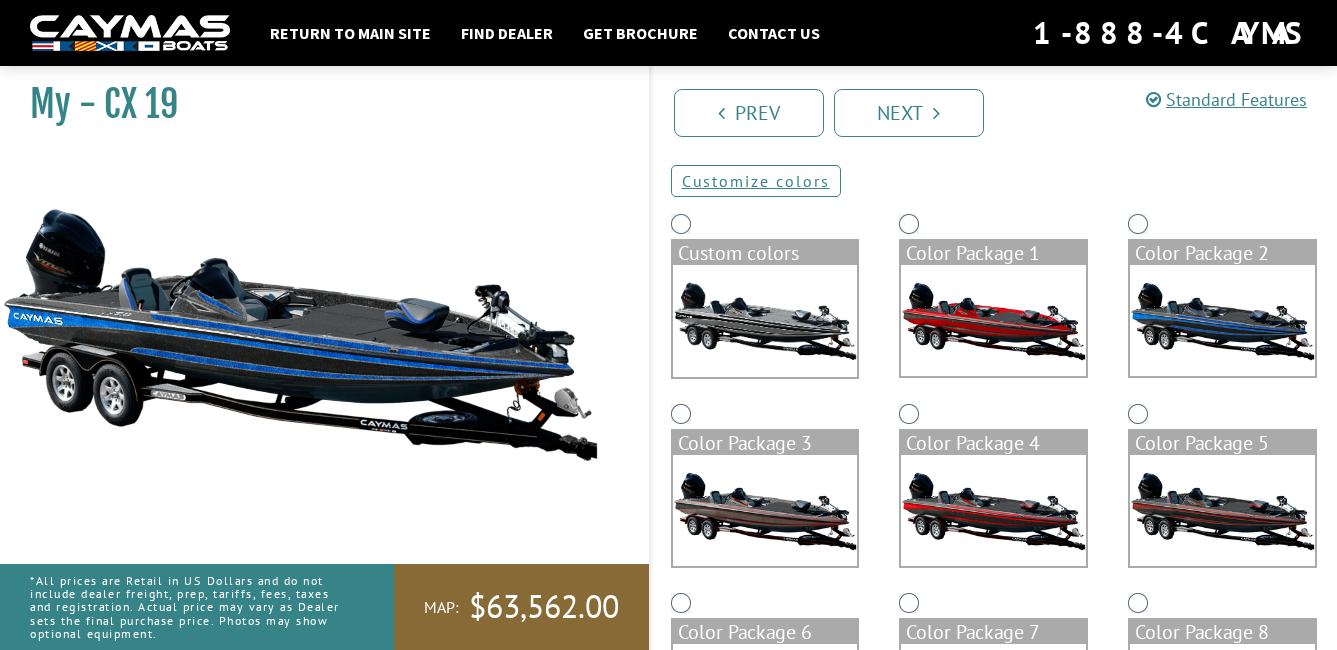 scroll, scrollTop: 154, scrollLeft: 0, axis: vertical 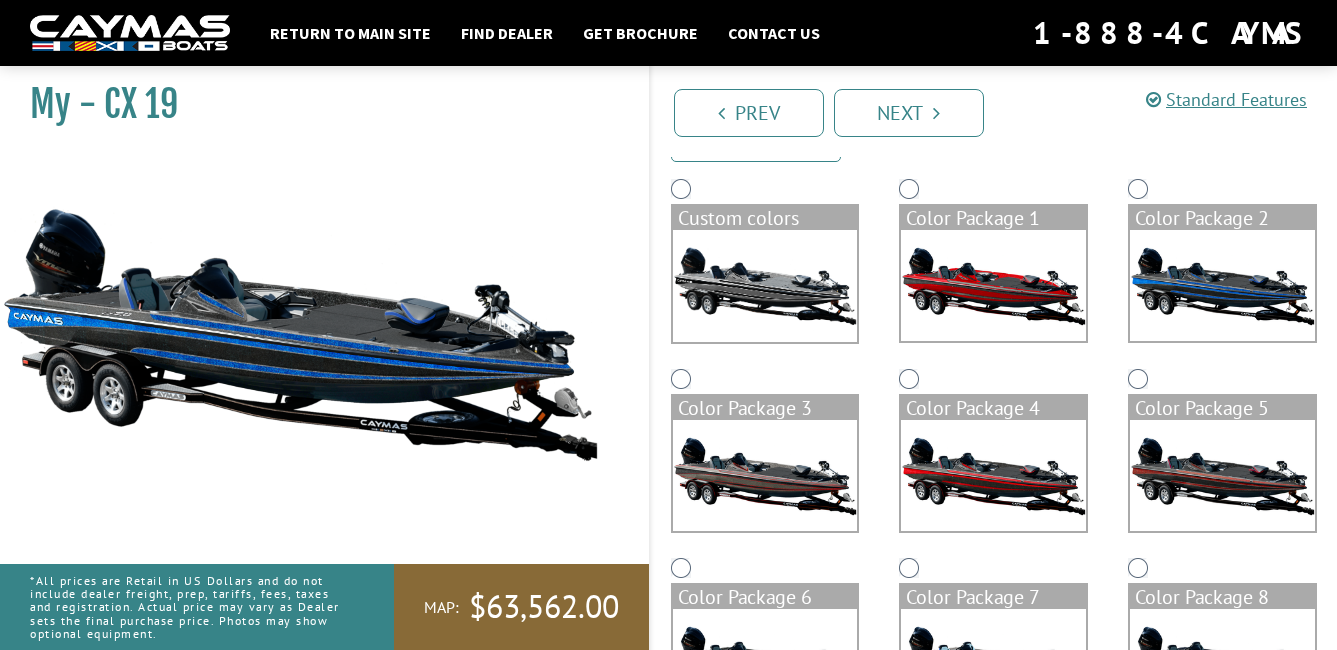 click at bounding box center [765, 286] 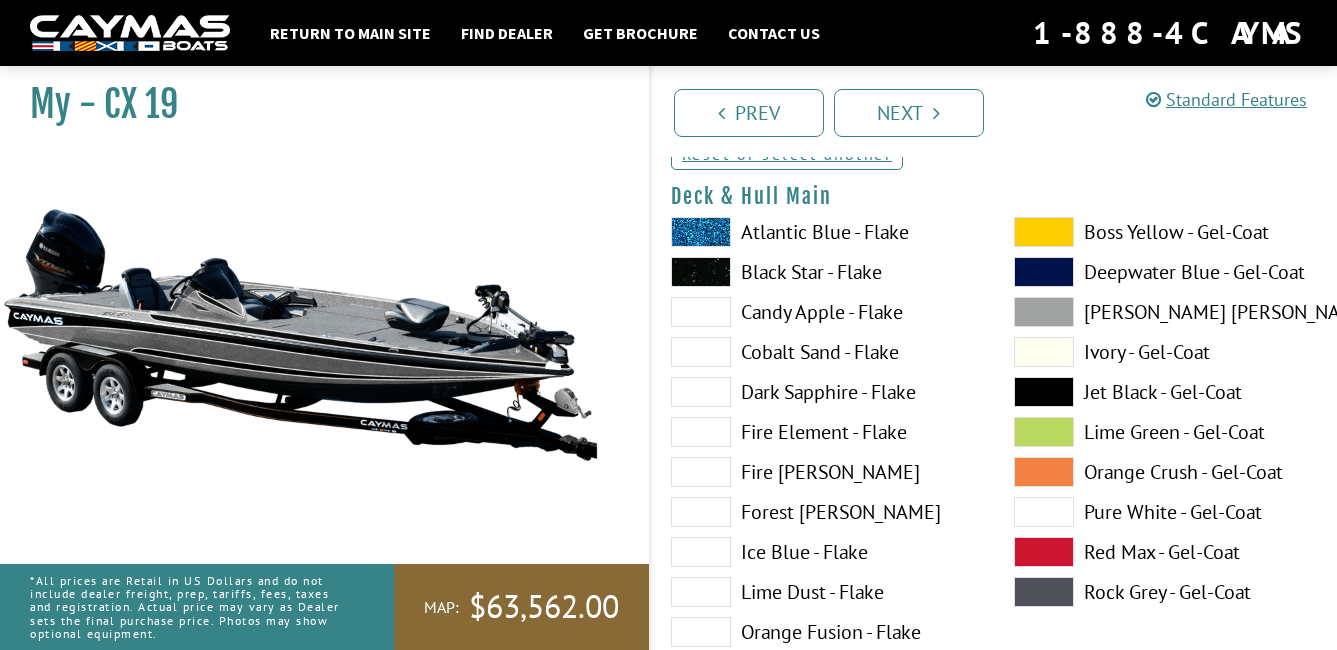 scroll, scrollTop: 154, scrollLeft: 0, axis: vertical 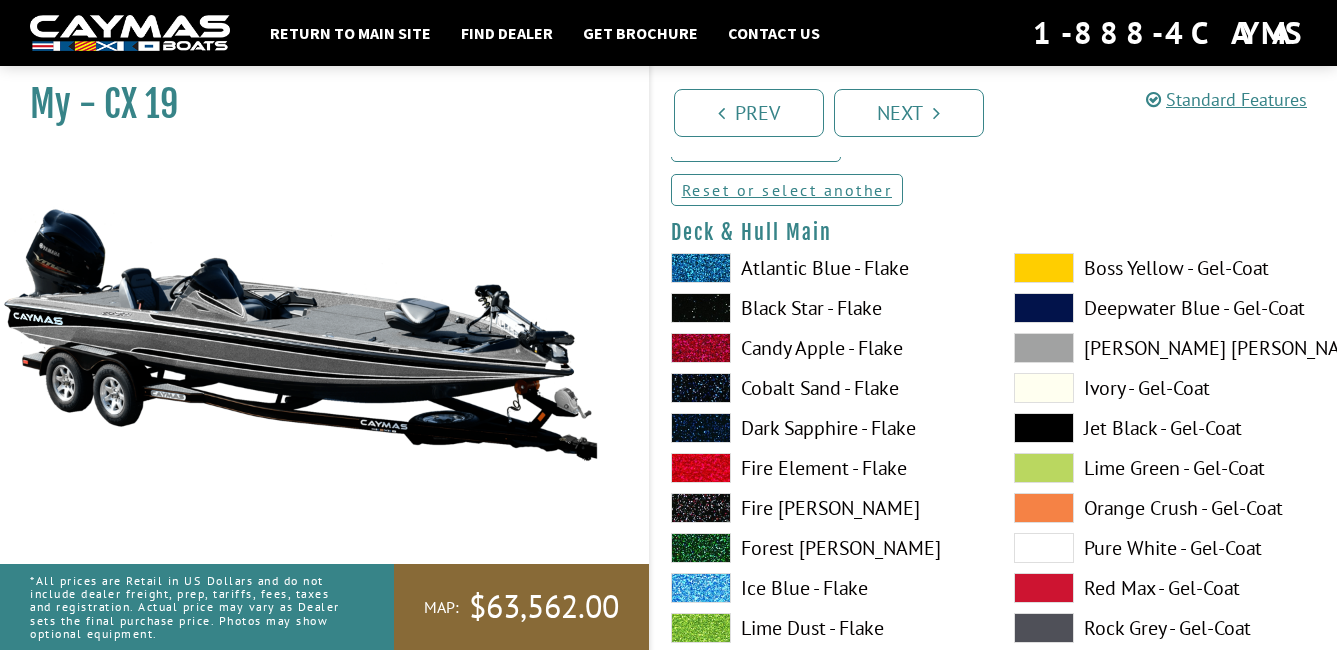 click at bounding box center (701, 268) 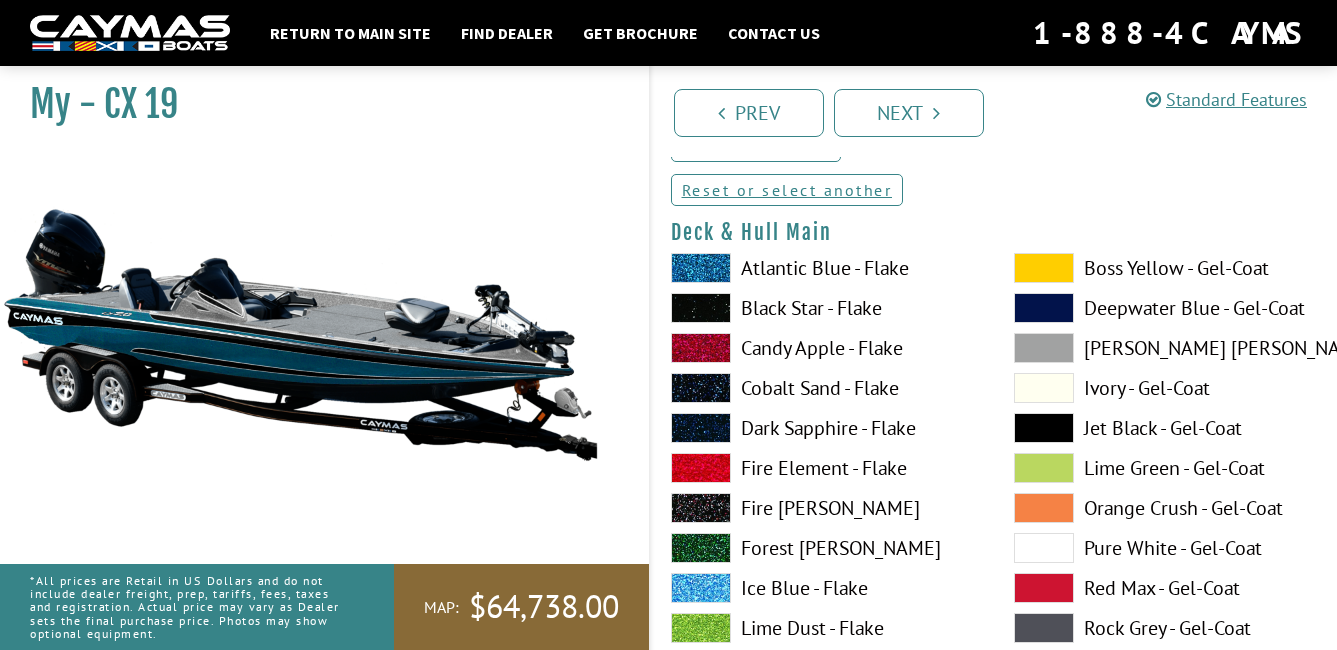 click at bounding box center [701, 308] 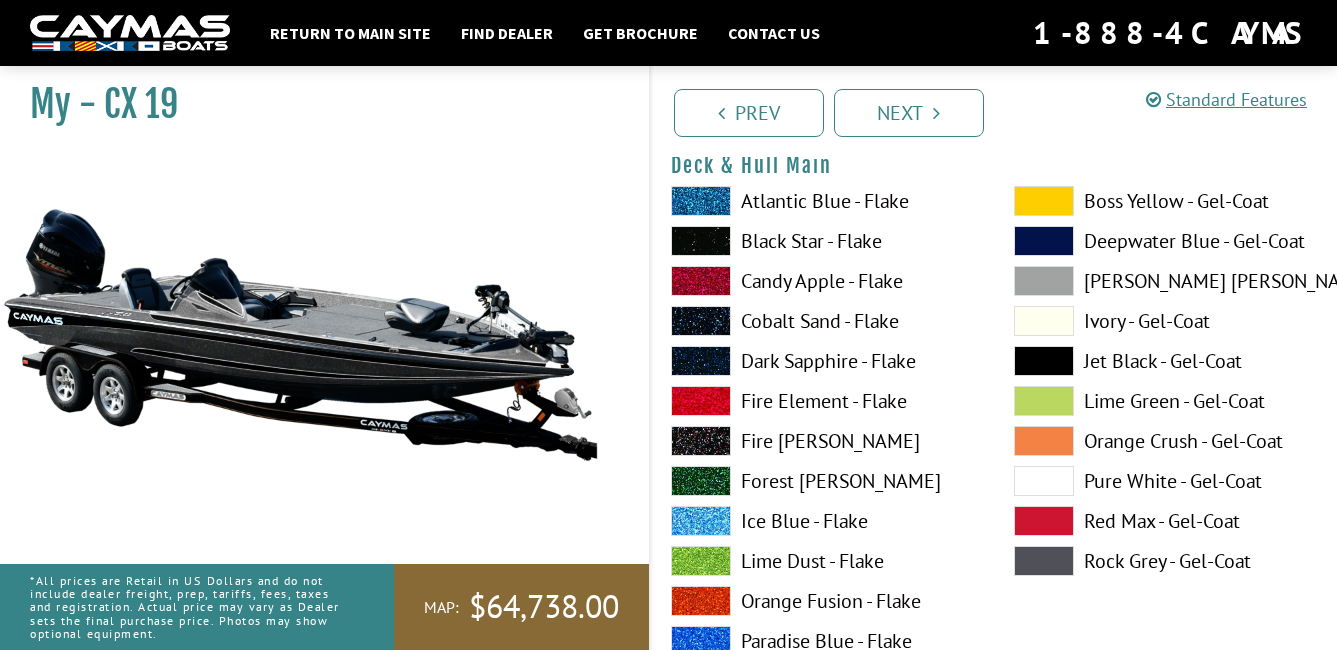 scroll, scrollTop: 254, scrollLeft: 0, axis: vertical 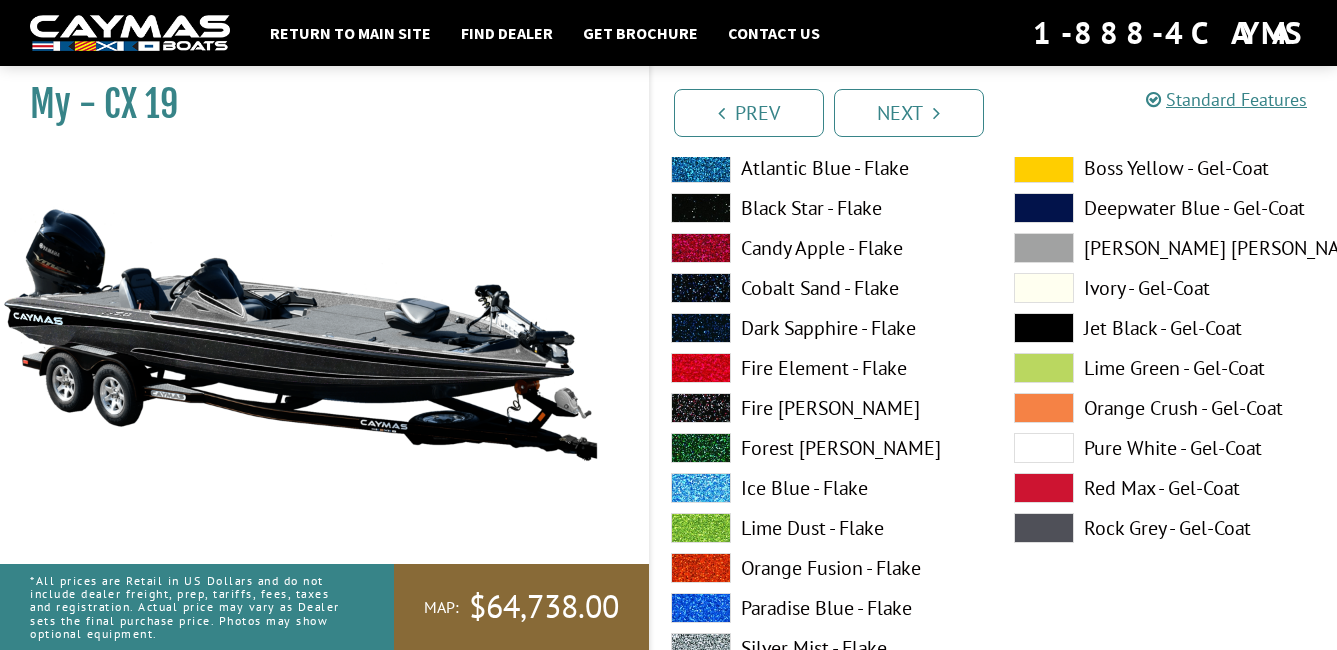 click at bounding box center [701, 328] 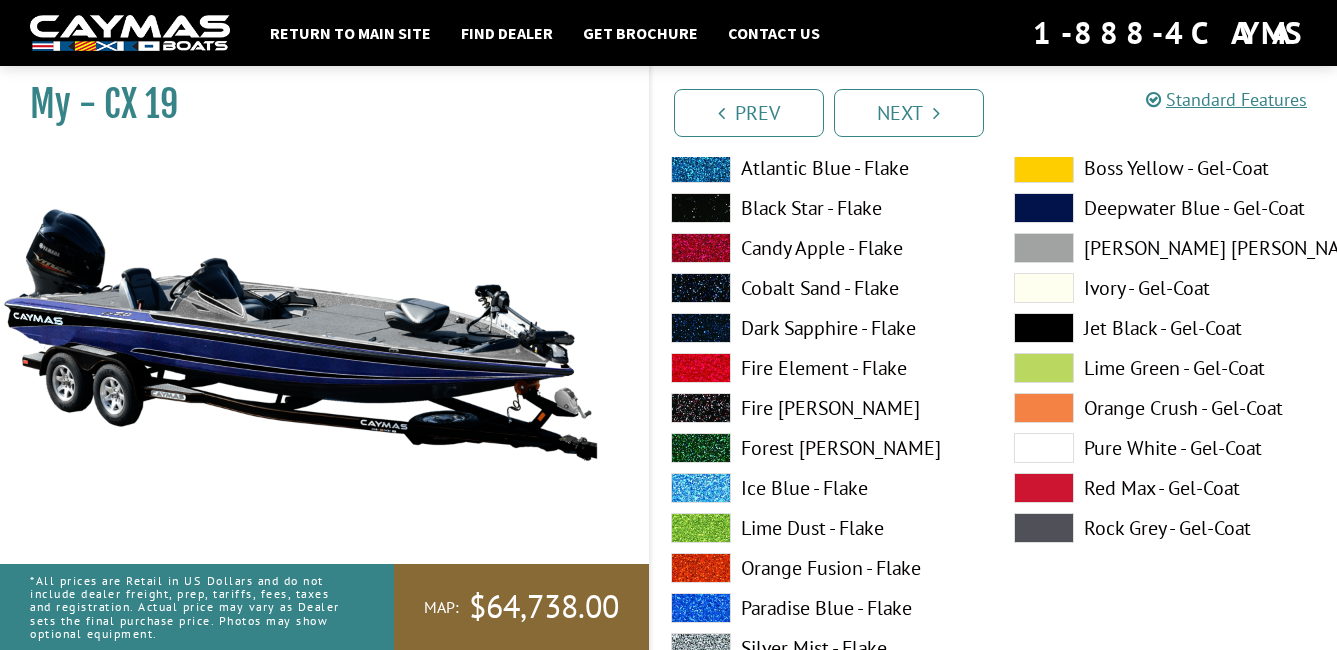 click at bounding box center (701, 488) 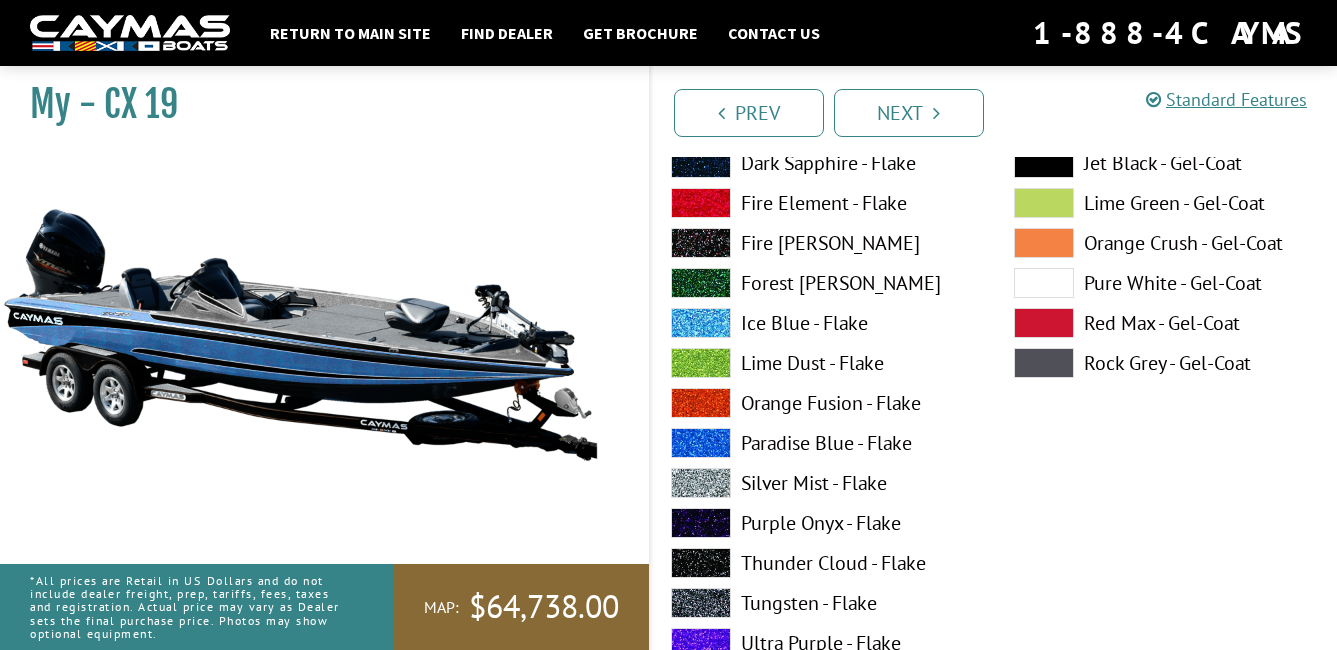 scroll, scrollTop: 454, scrollLeft: 0, axis: vertical 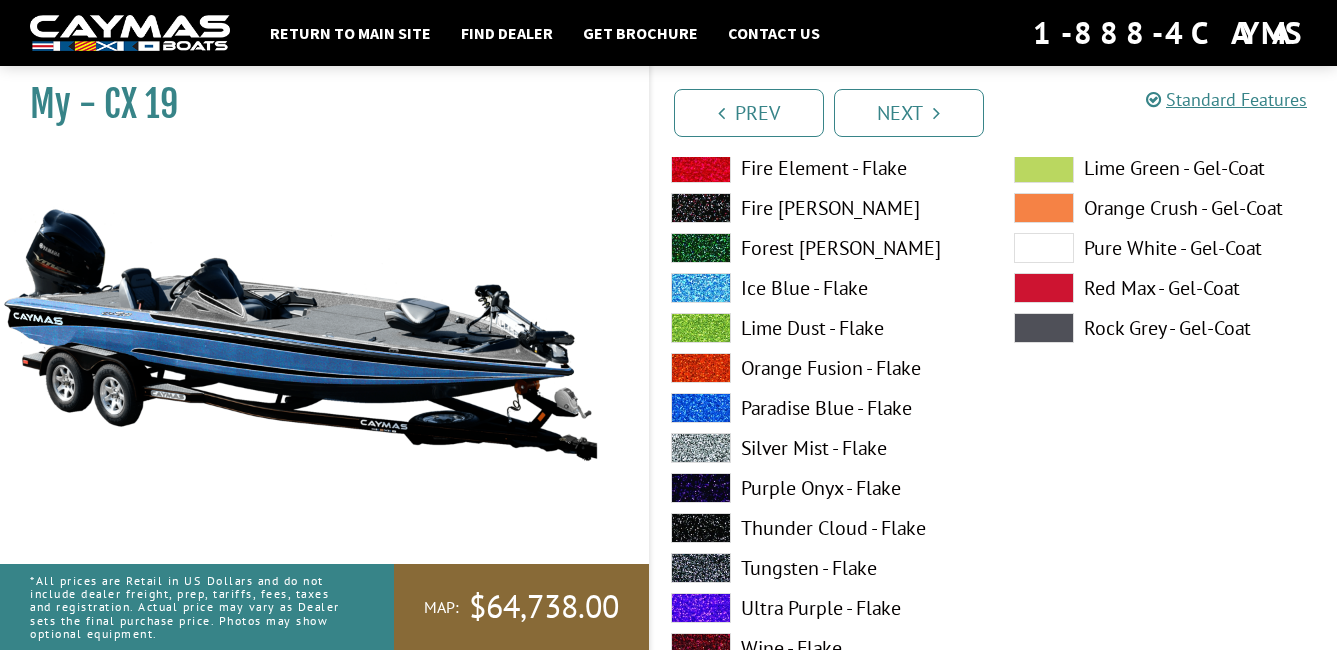 click at bounding box center (701, 408) 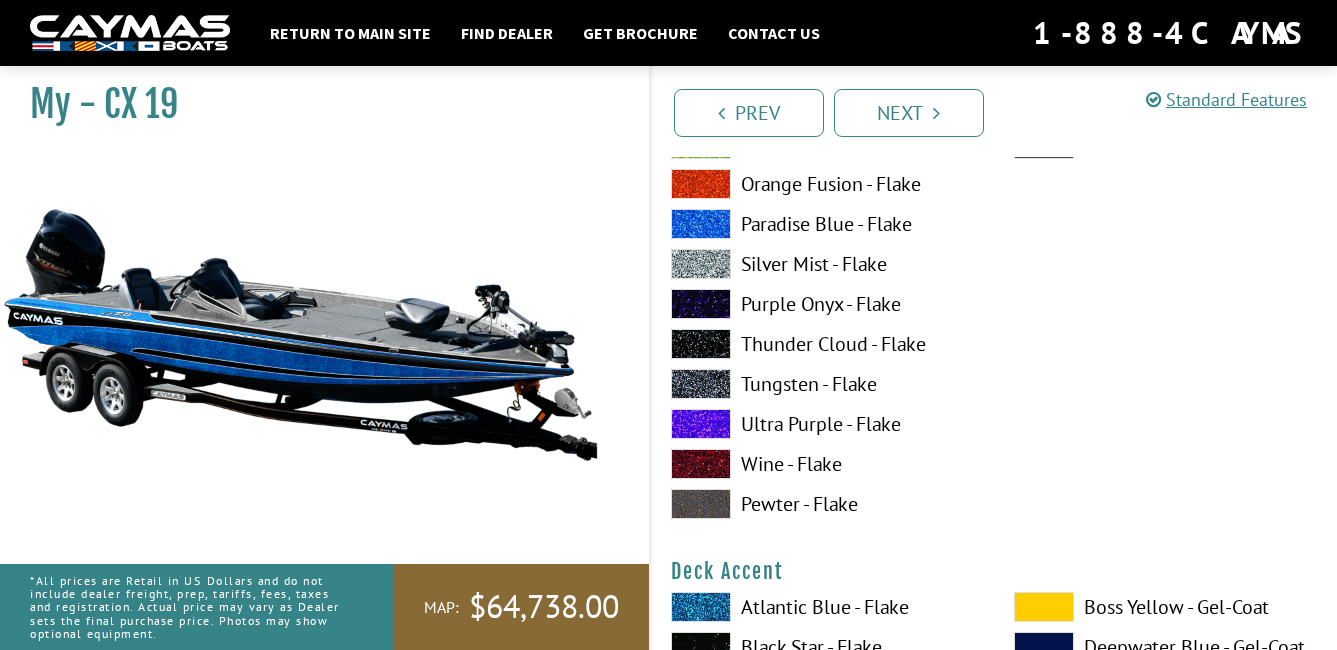 scroll, scrollTop: 654, scrollLeft: 0, axis: vertical 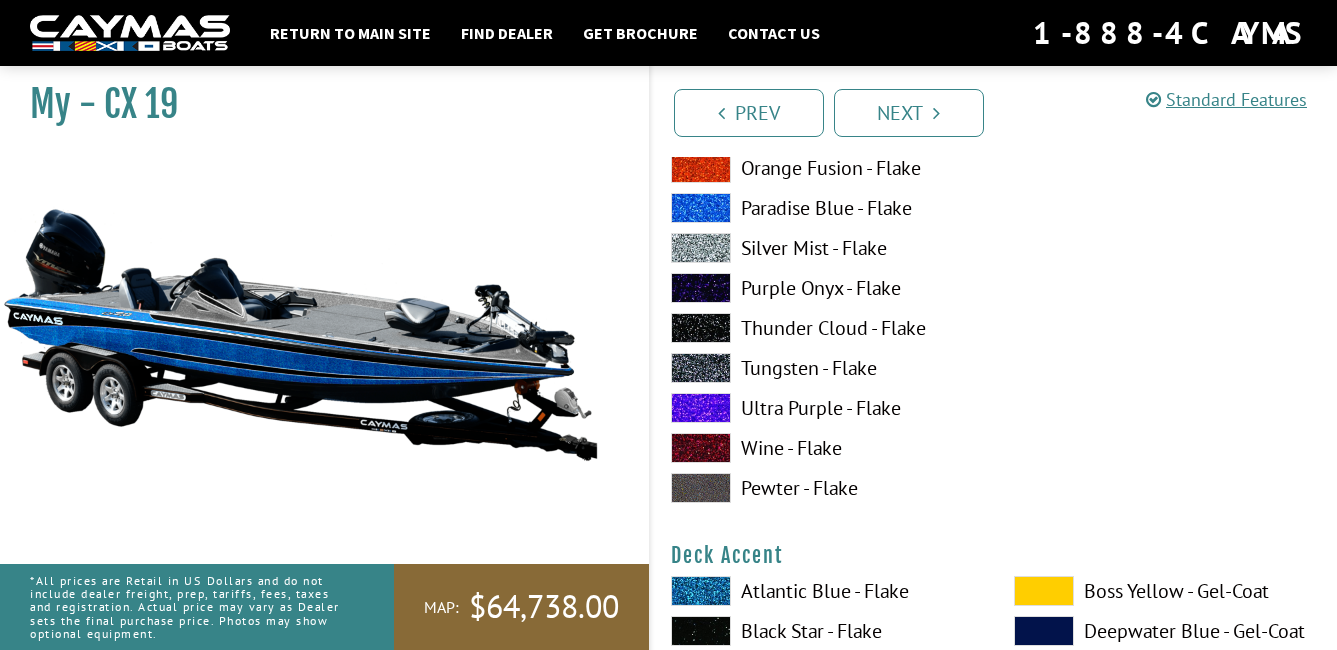 click at bounding box center [701, 288] 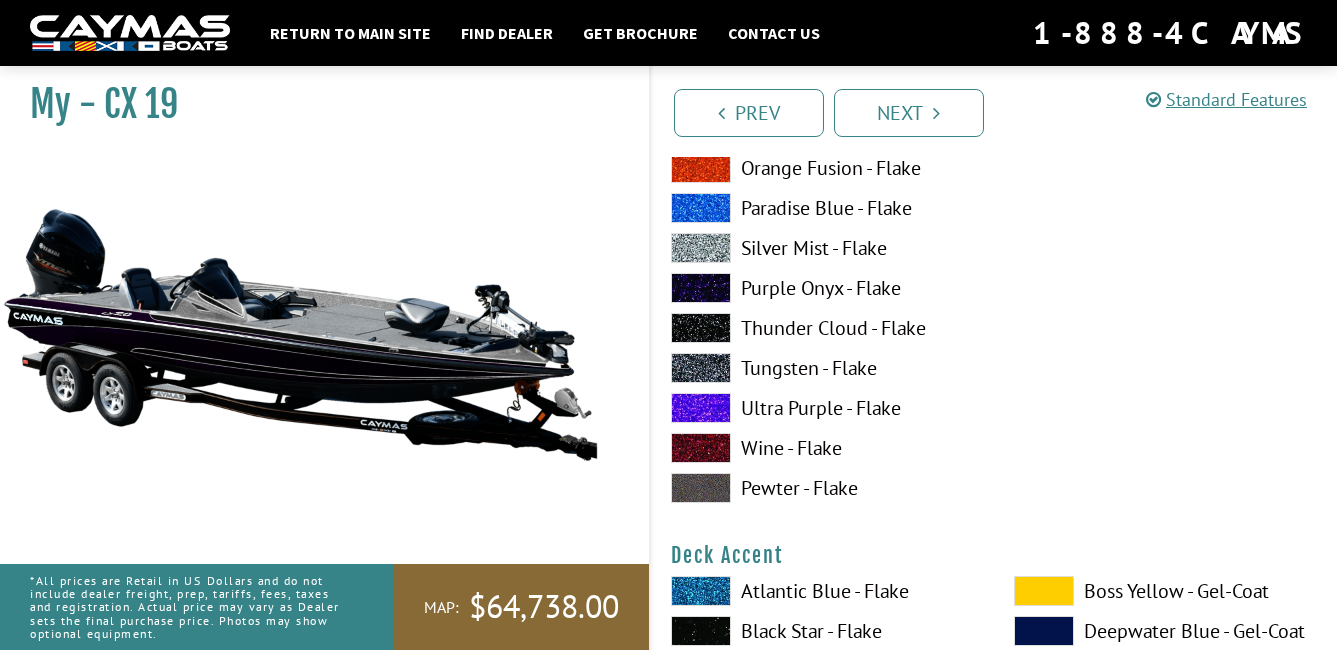 click at bounding box center (701, 368) 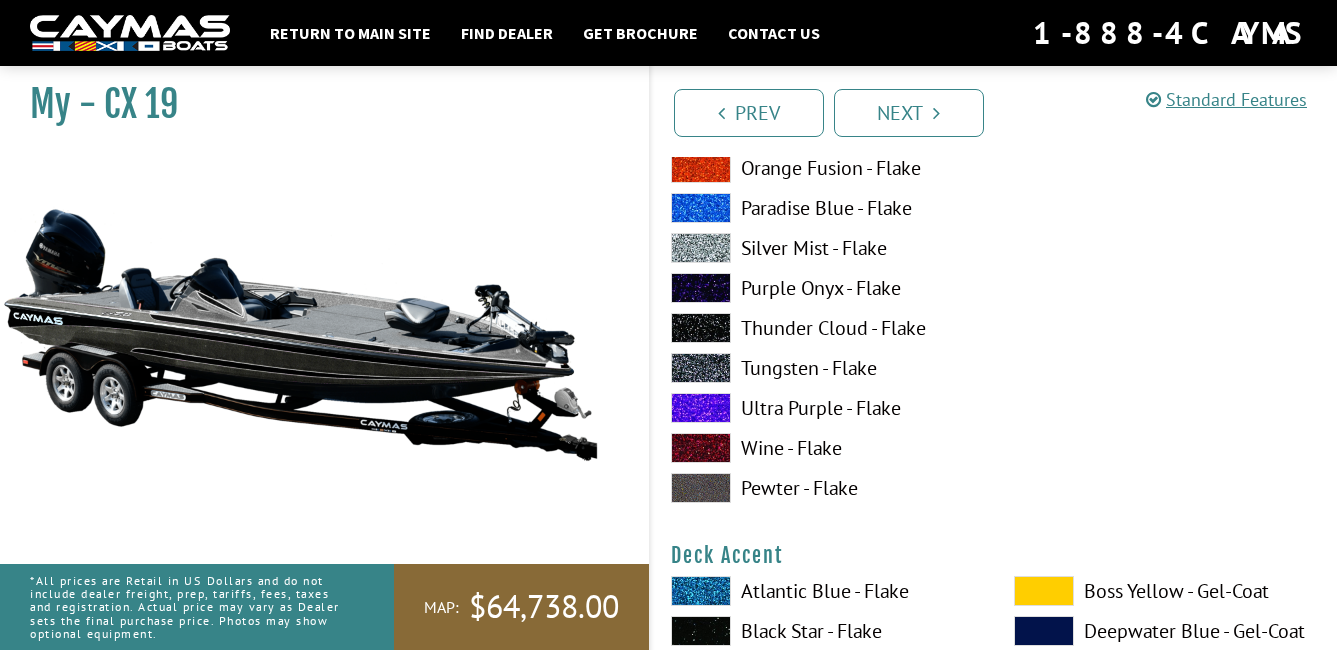 click at bounding box center (701, 328) 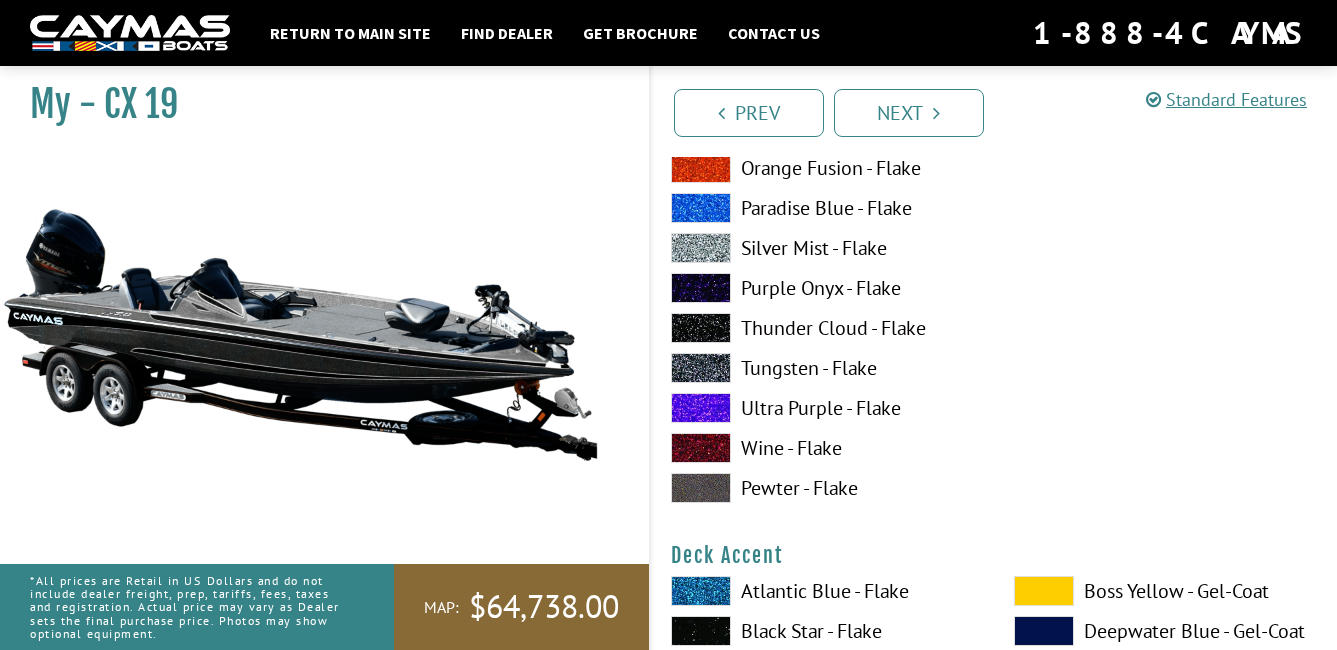 click at bounding box center (701, 288) 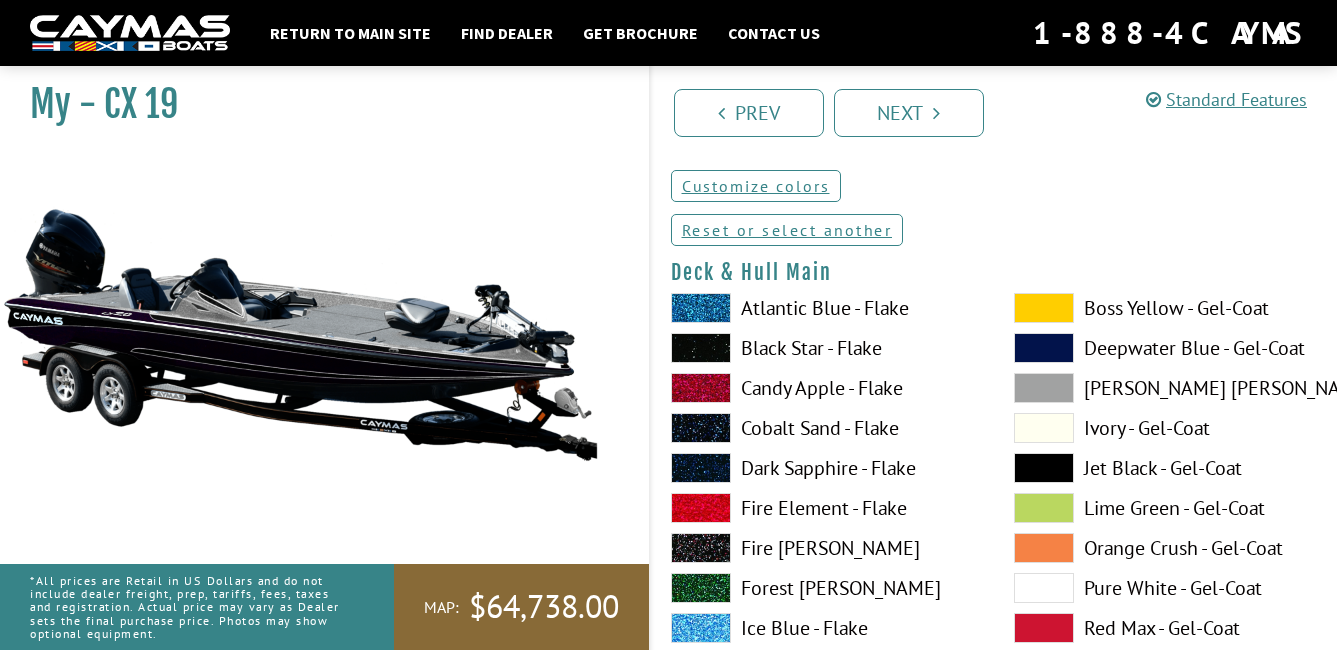 scroll, scrollTop: 200, scrollLeft: 0, axis: vertical 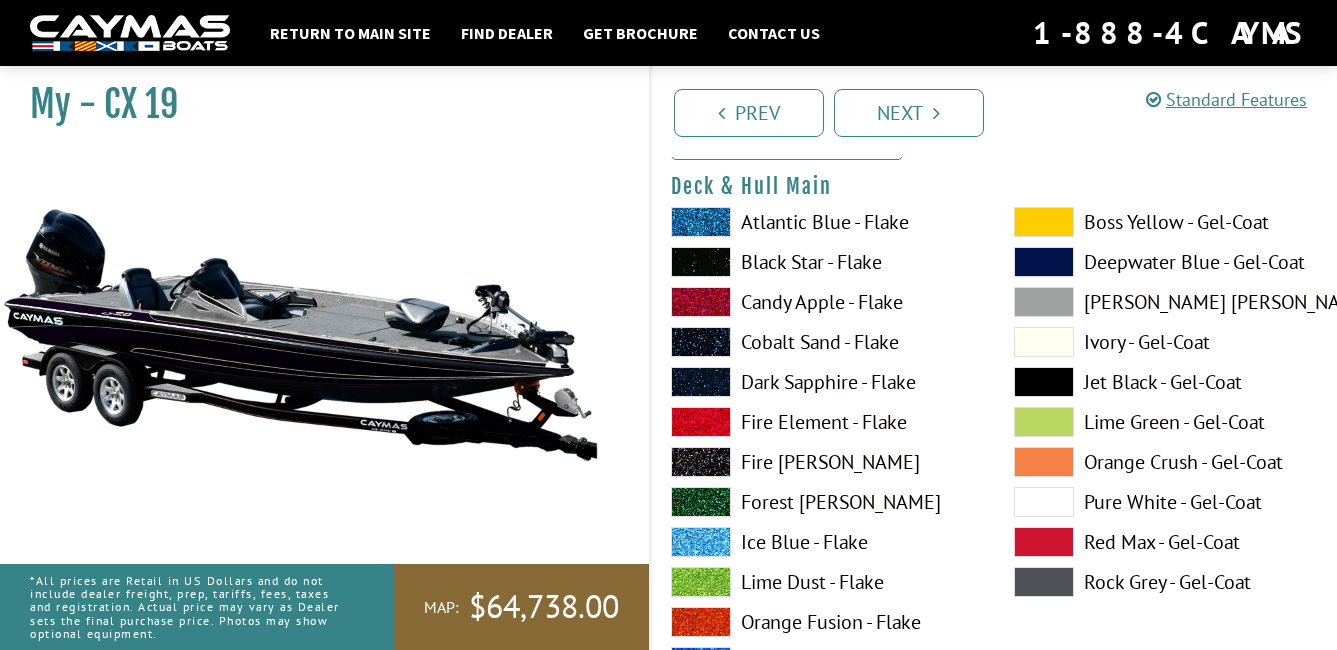 click at bounding box center [1044, 222] 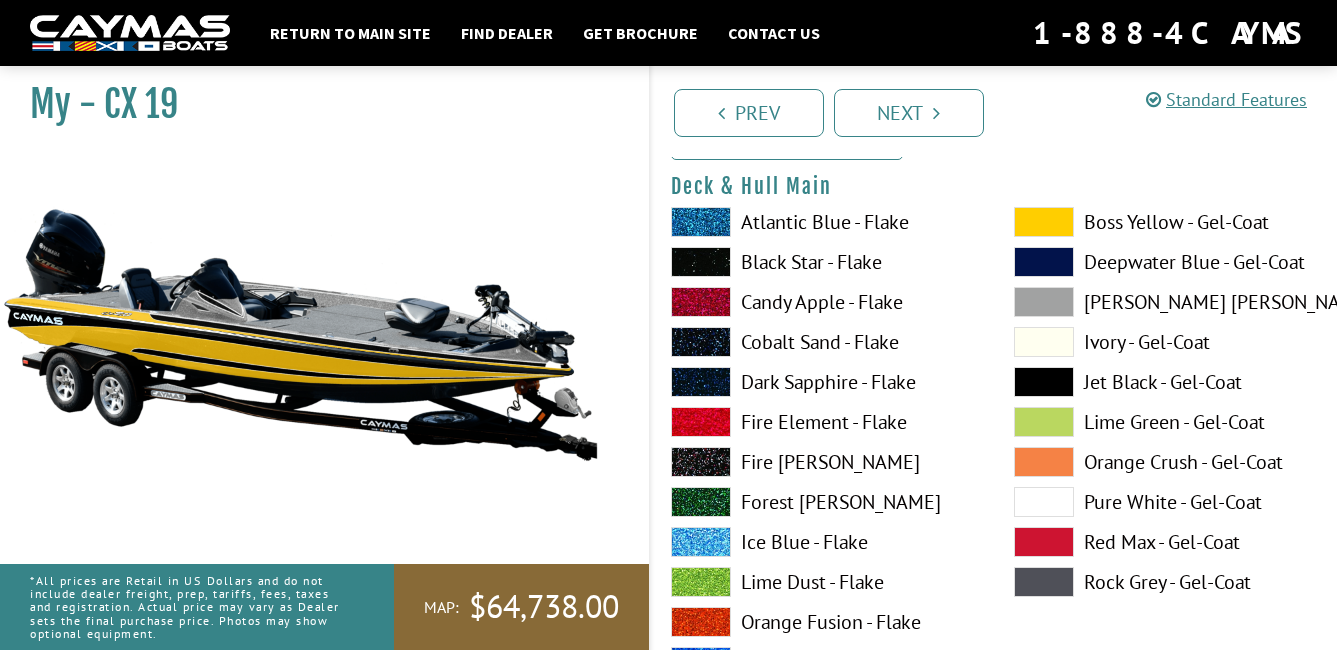 click at bounding box center [1044, 262] 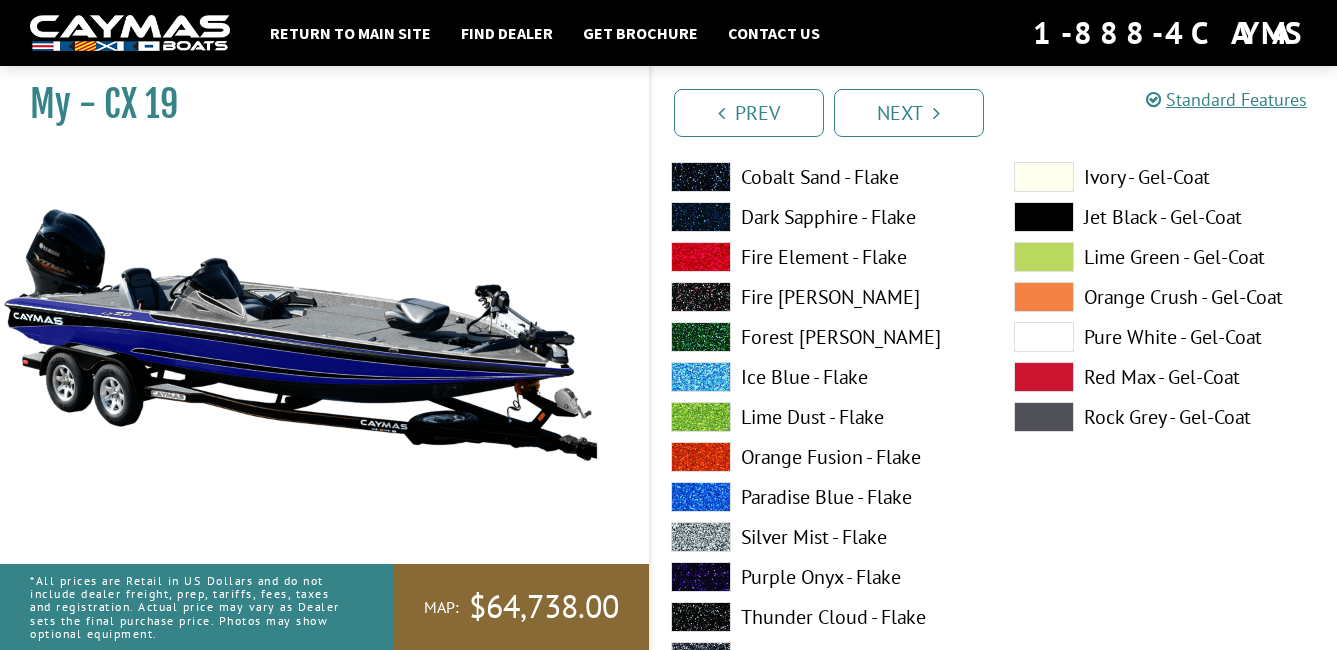 scroll, scrollTop: 400, scrollLeft: 0, axis: vertical 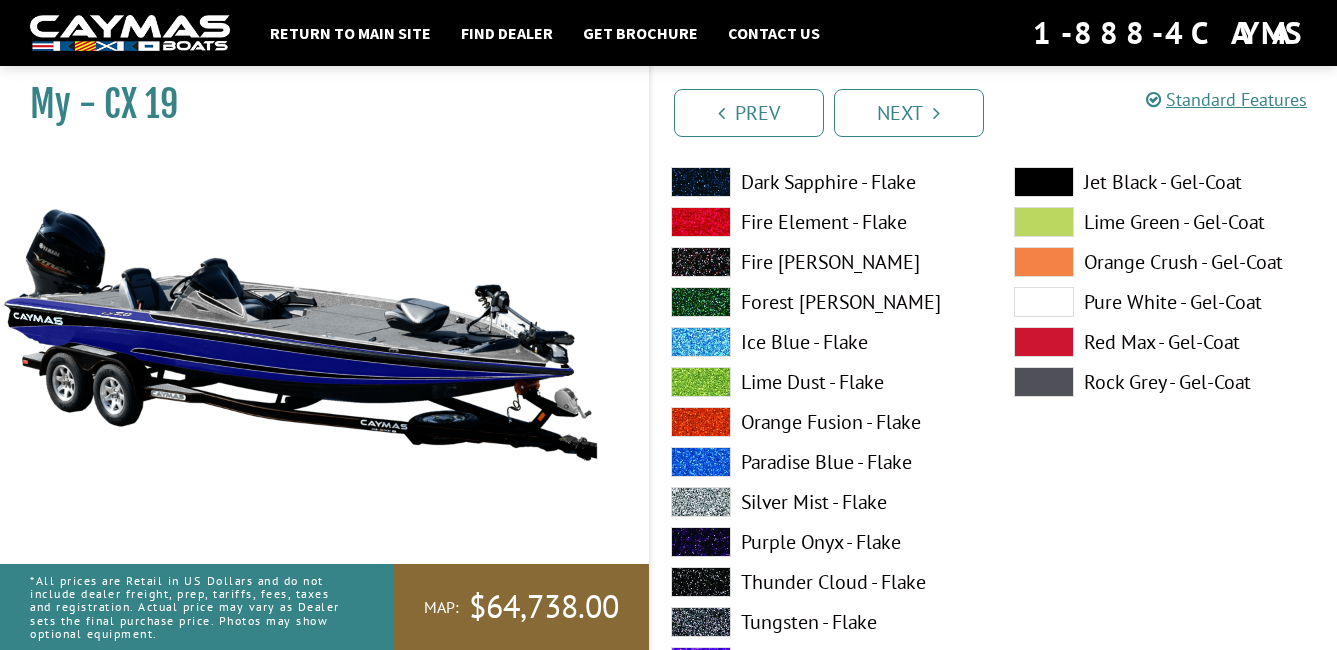 click at bounding box center (1044, 302) 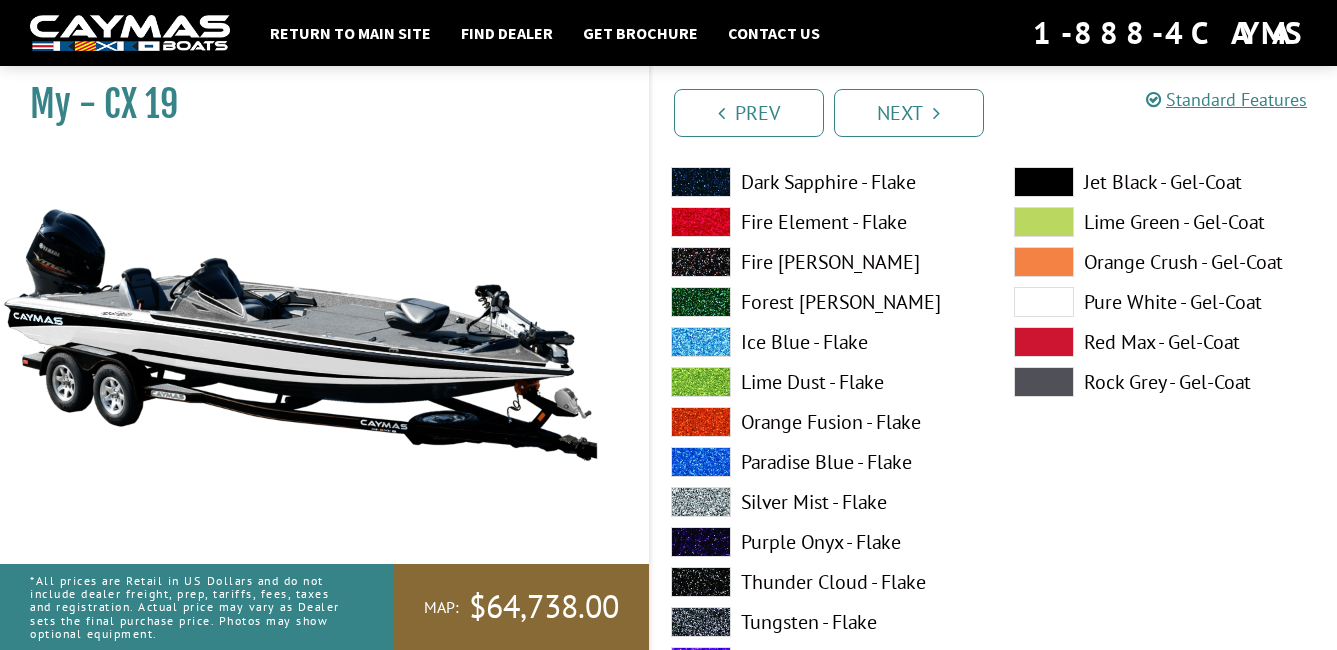 click at bounding box center (701, 542) 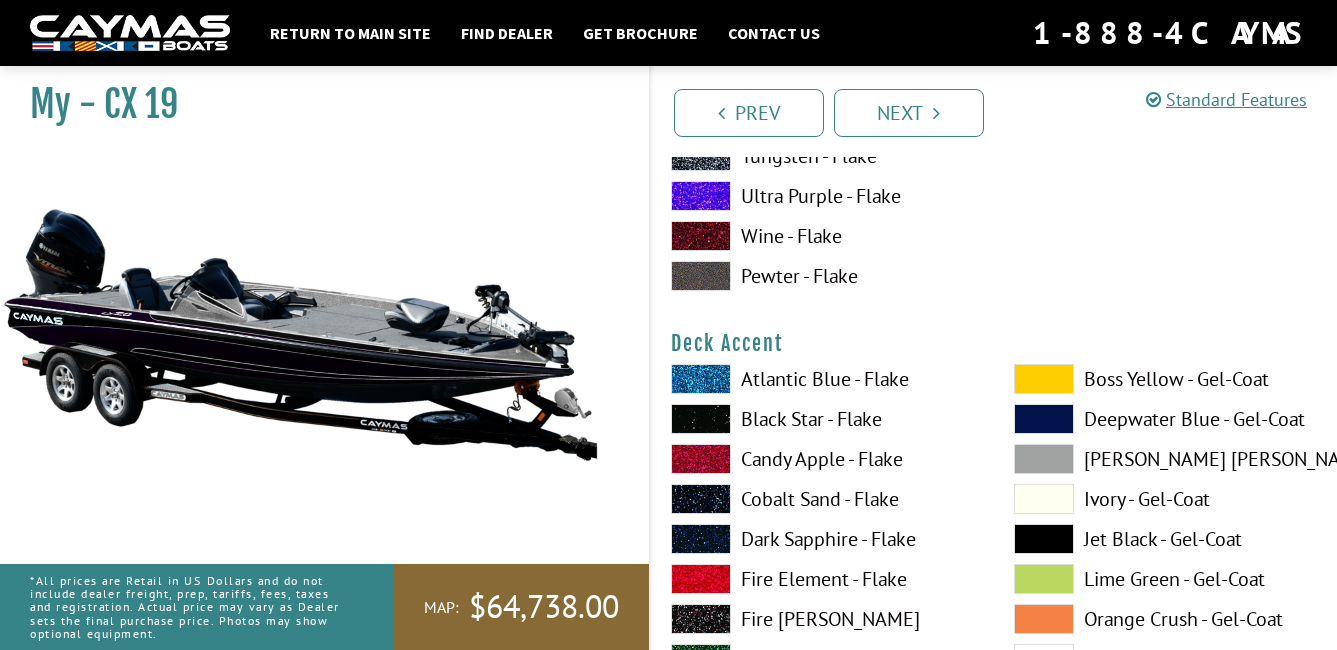 scroll, scrollTop: 1000, scrollLeft: 0, axis: vertical 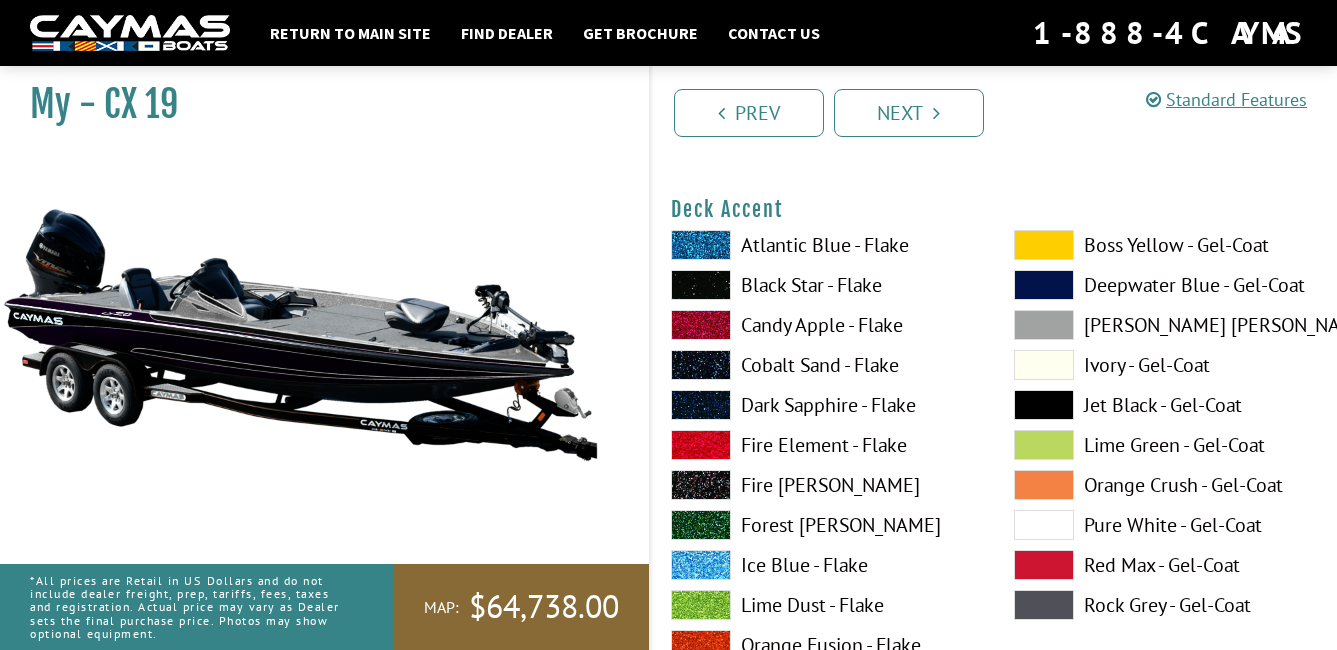 click at bounding box center (701, 245) 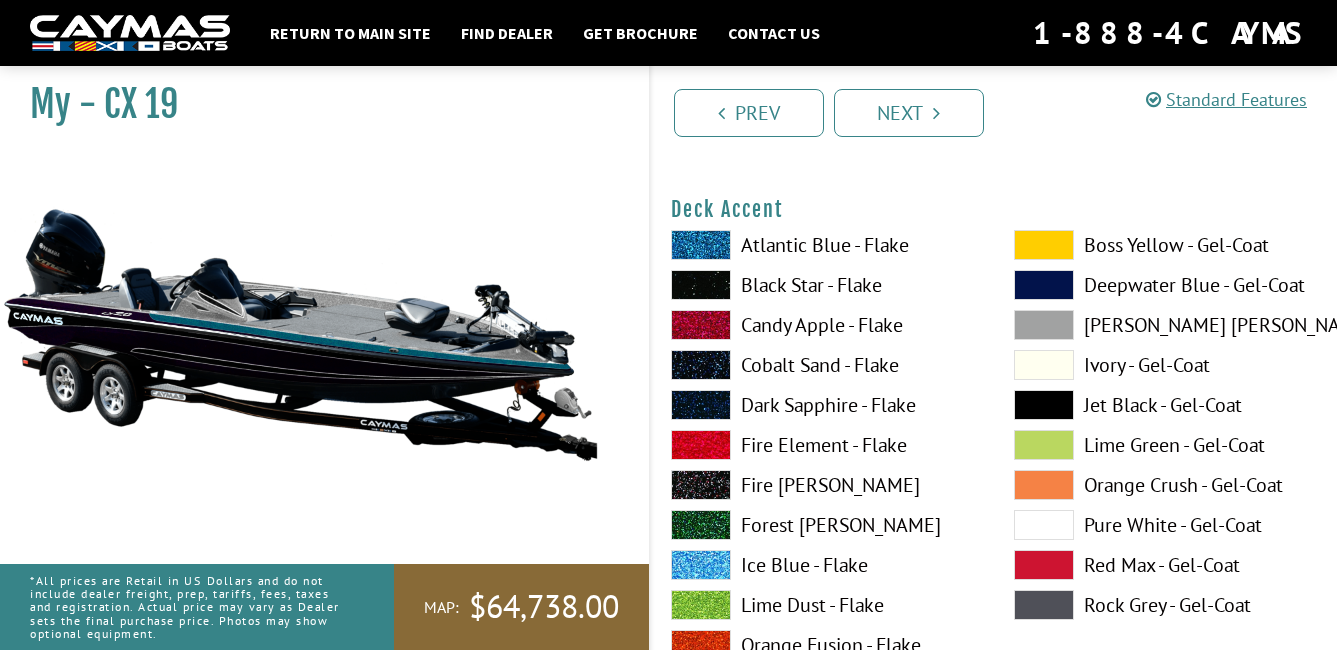 click at bounding box center [701, 245] 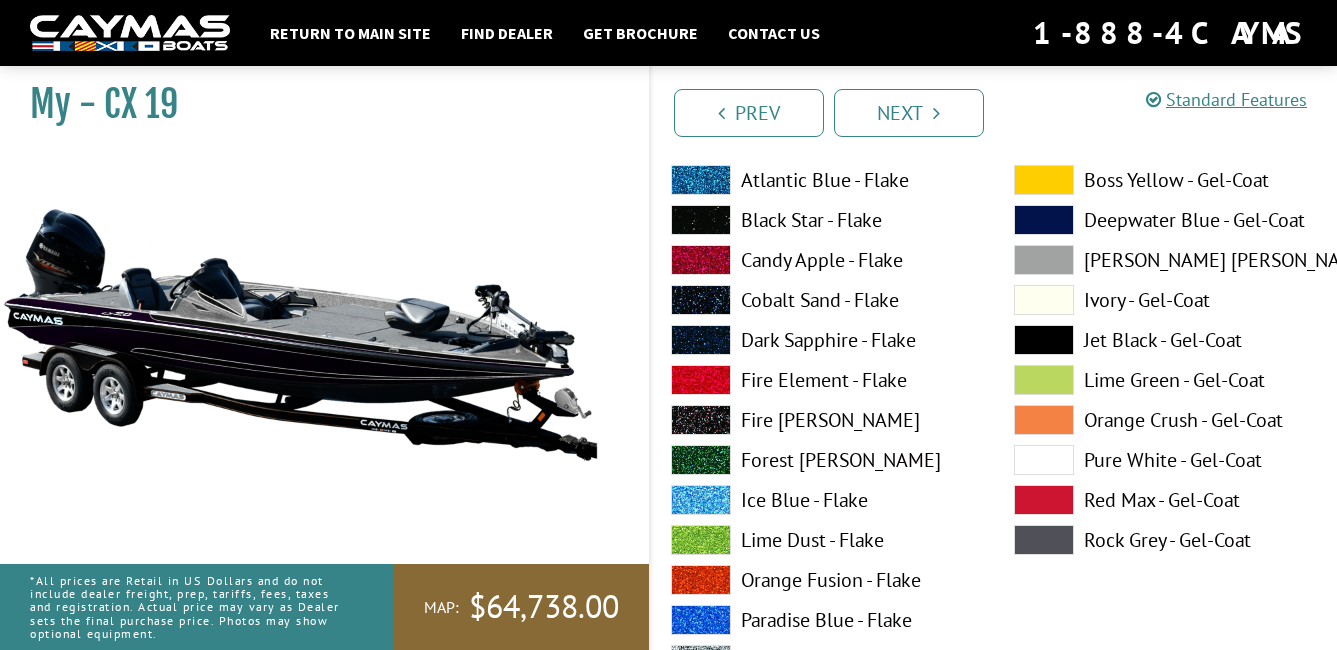 scroll, scrollTop: 1100, scrollLeft: 0, axis: vertical 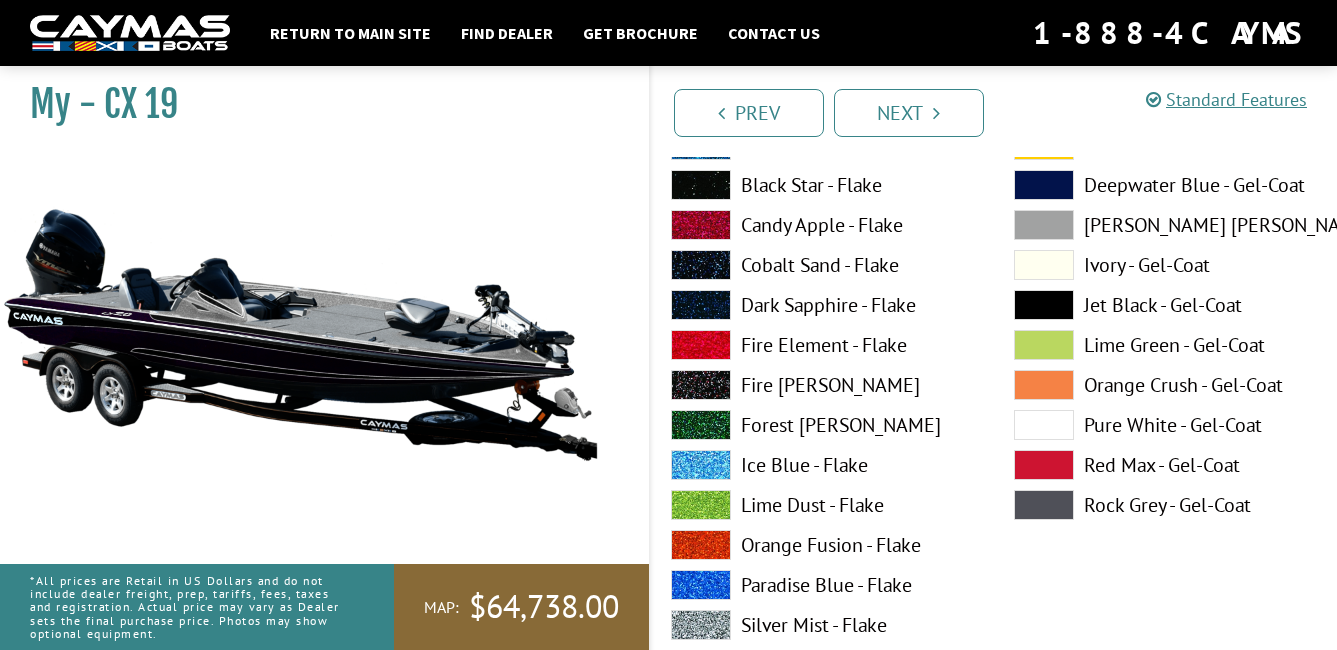 click at bounding box center (701, 305) 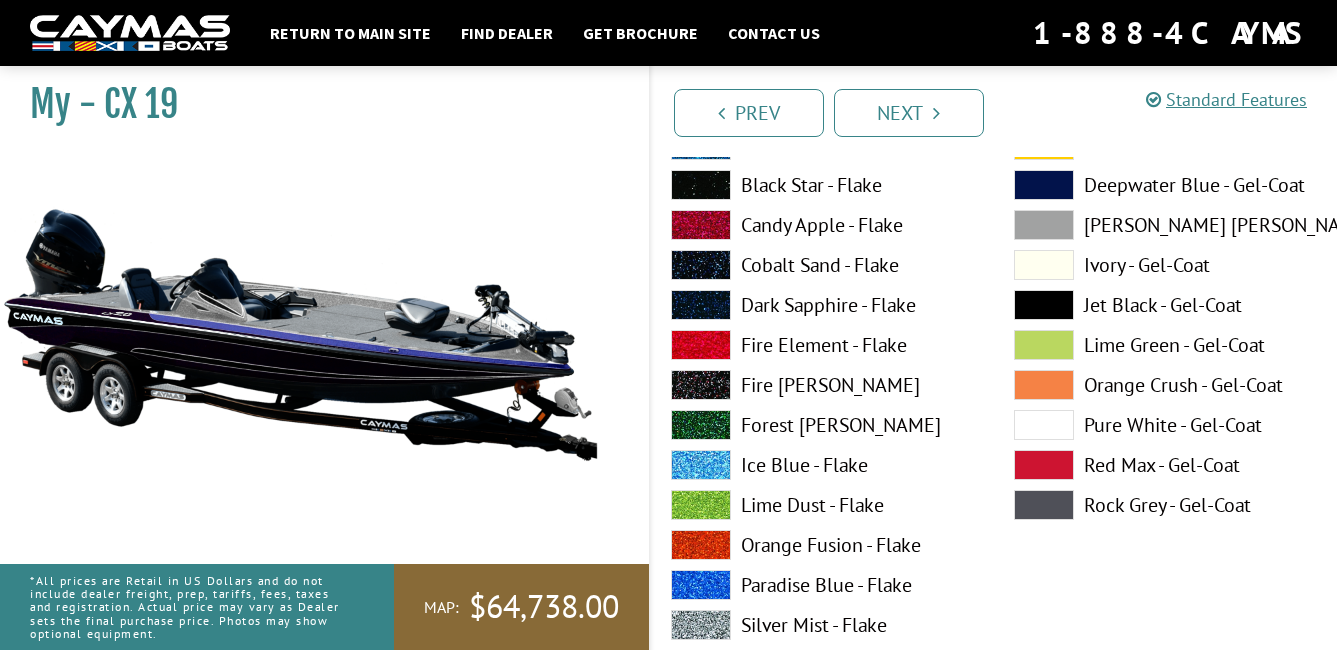 click at bounding box center [701, 465] 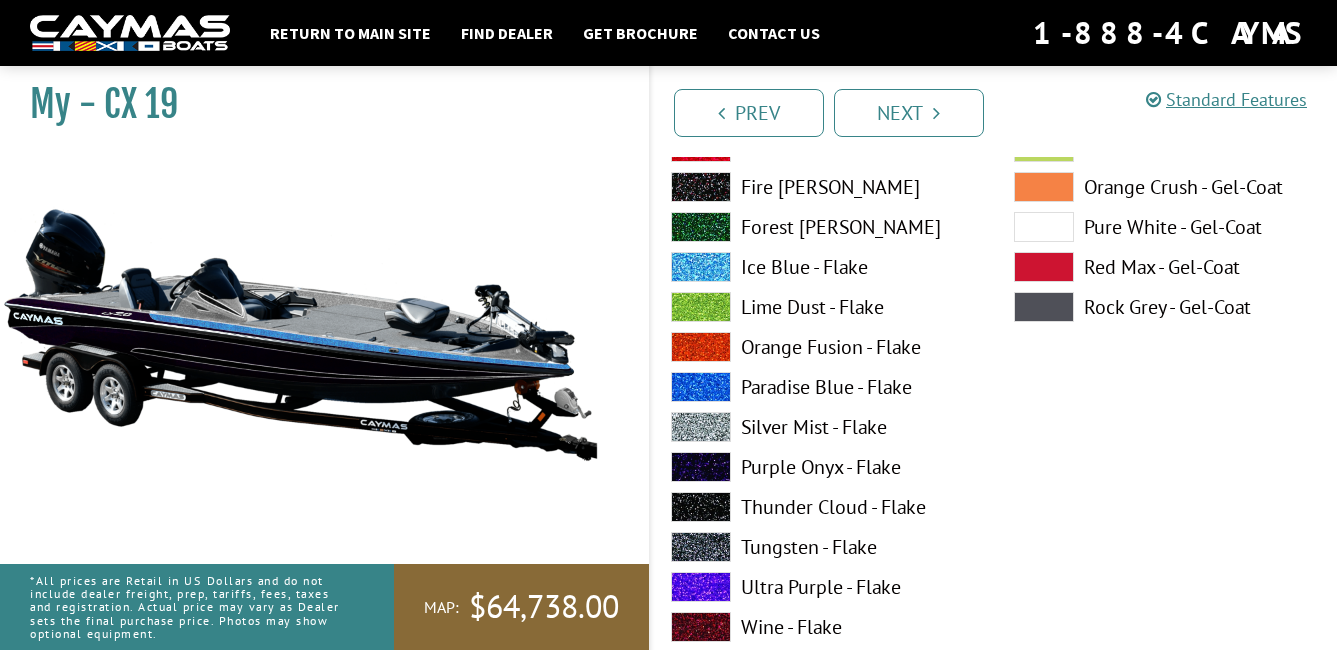 scroll, scrollTop: 1300, scrollLeft: 0, axis: vertical 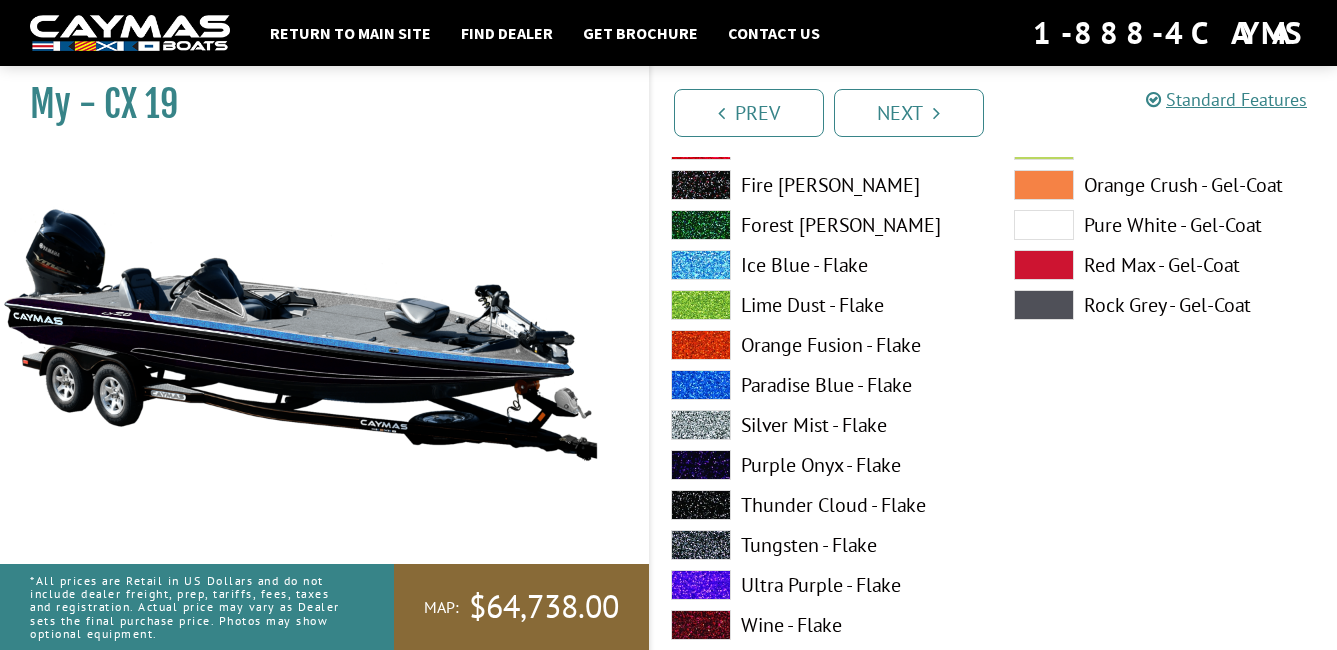click at bounding box center (701, 385) 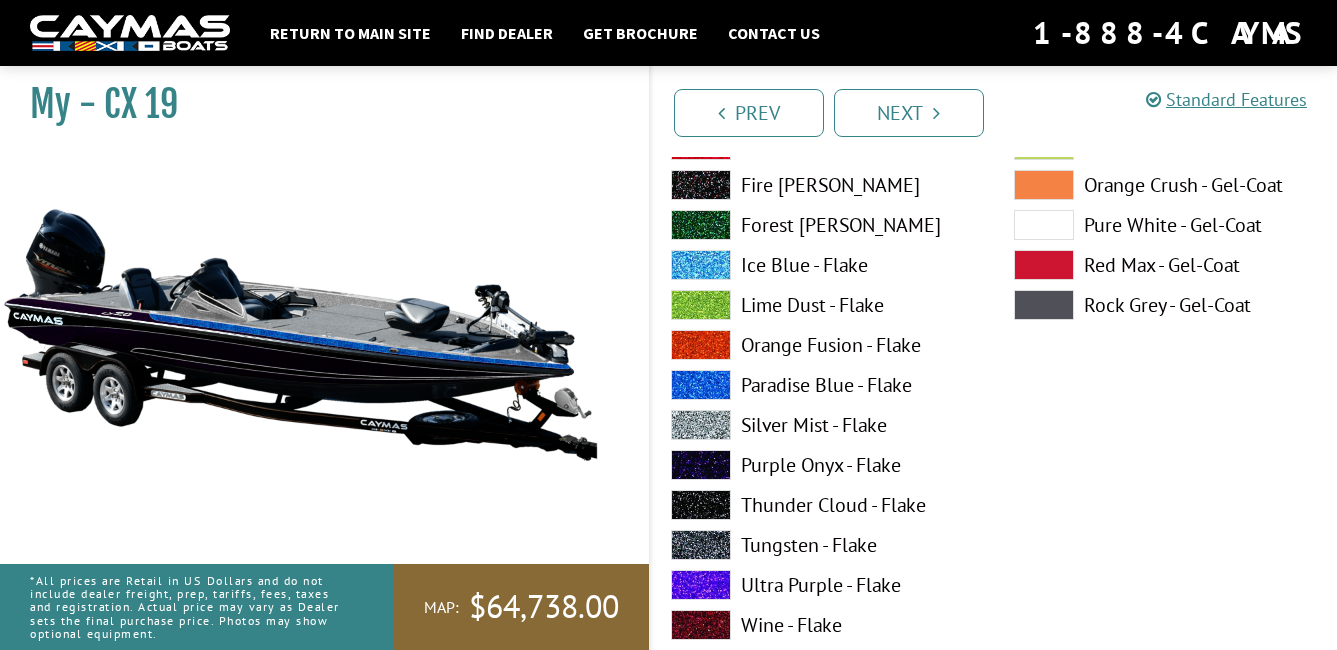 click at bounding box center (701, 425) 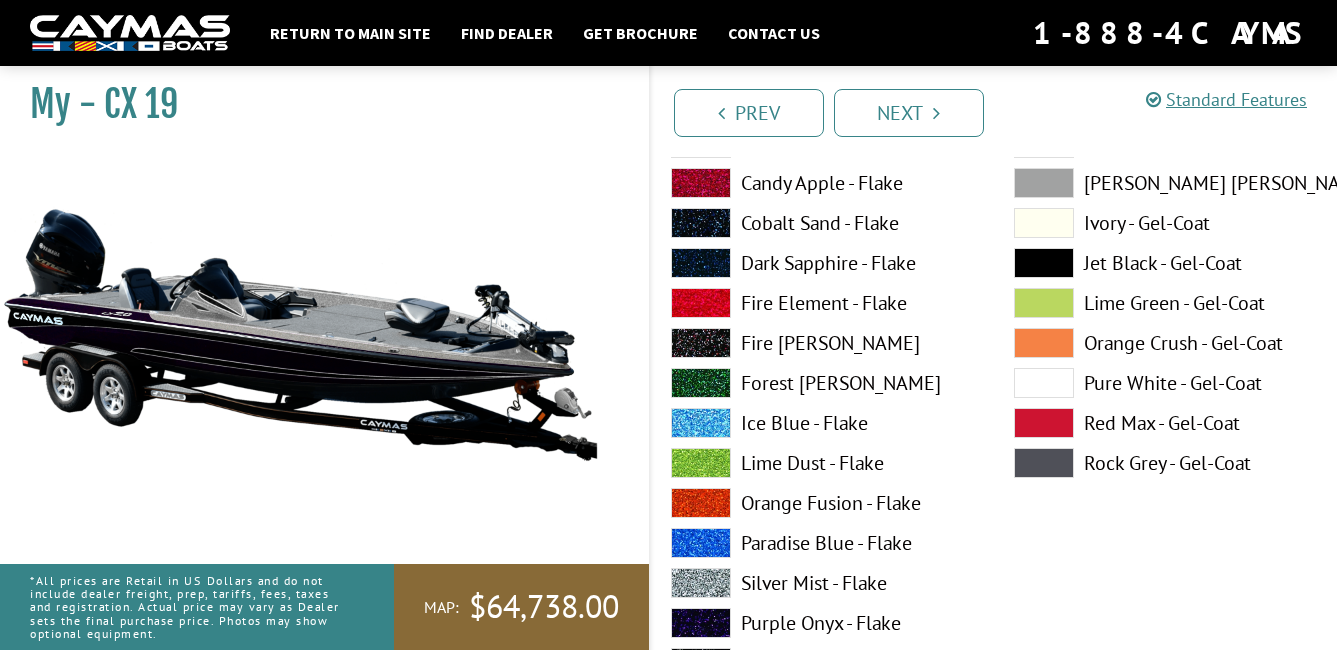 scroll, scrollTop: 2000, scrollLeft: 0, axis: vertical 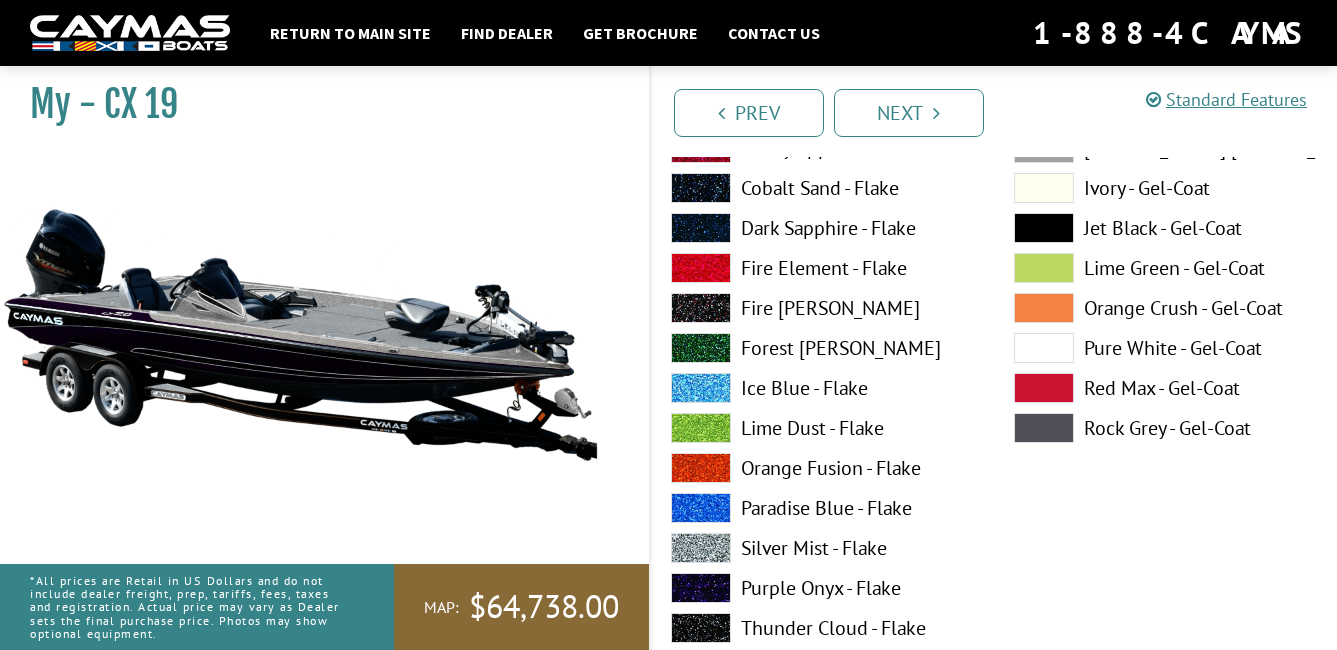click at bounding box center [701, 388] 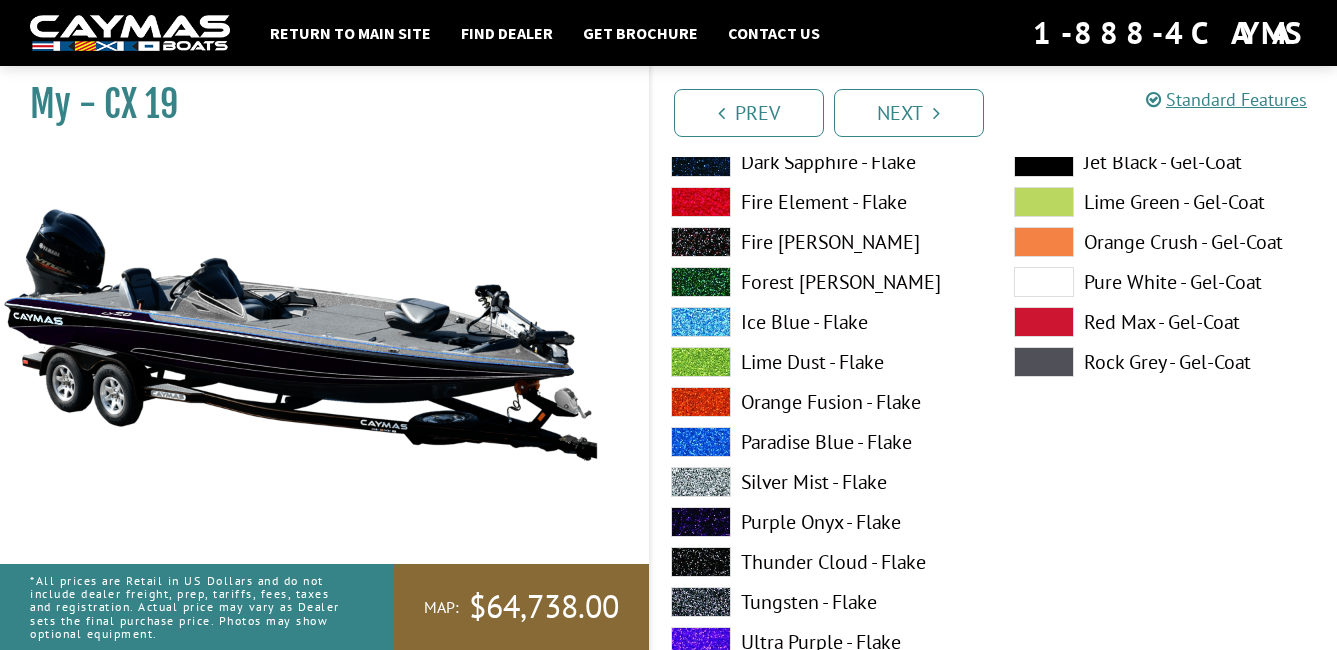scroll, scrollTop: 2200, scrollLeft: 0, axis: vertical 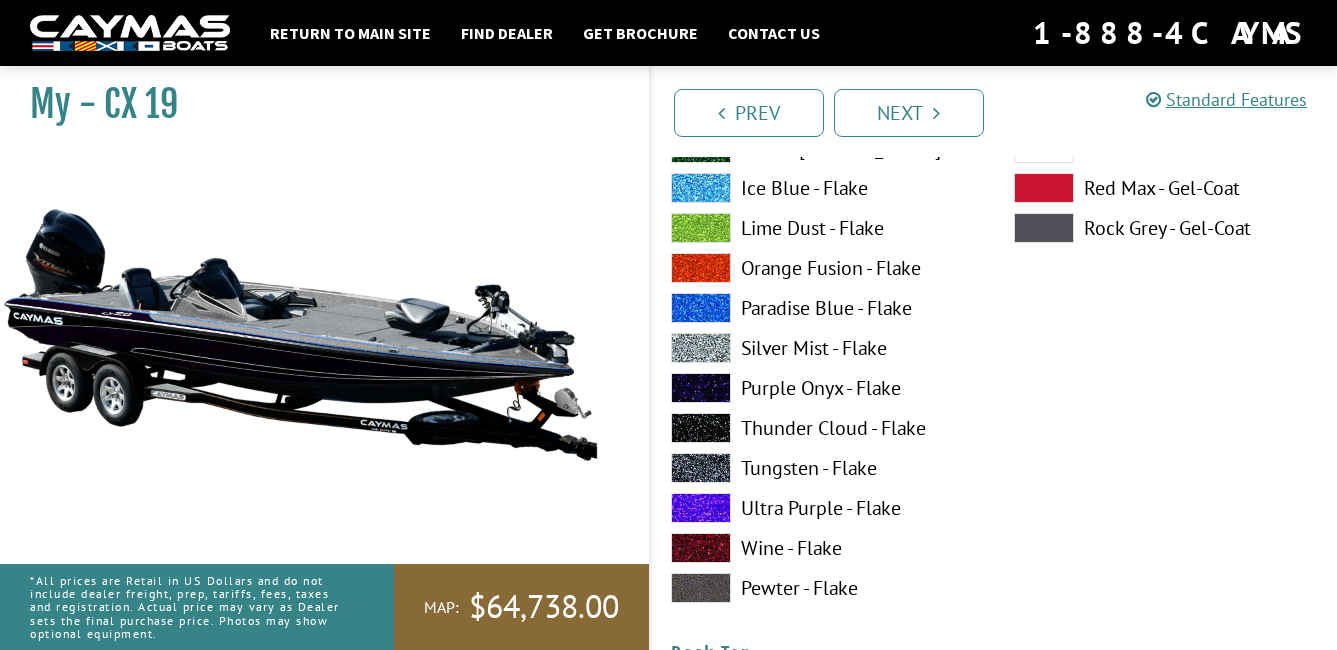 click at bounding box center [701, 588] 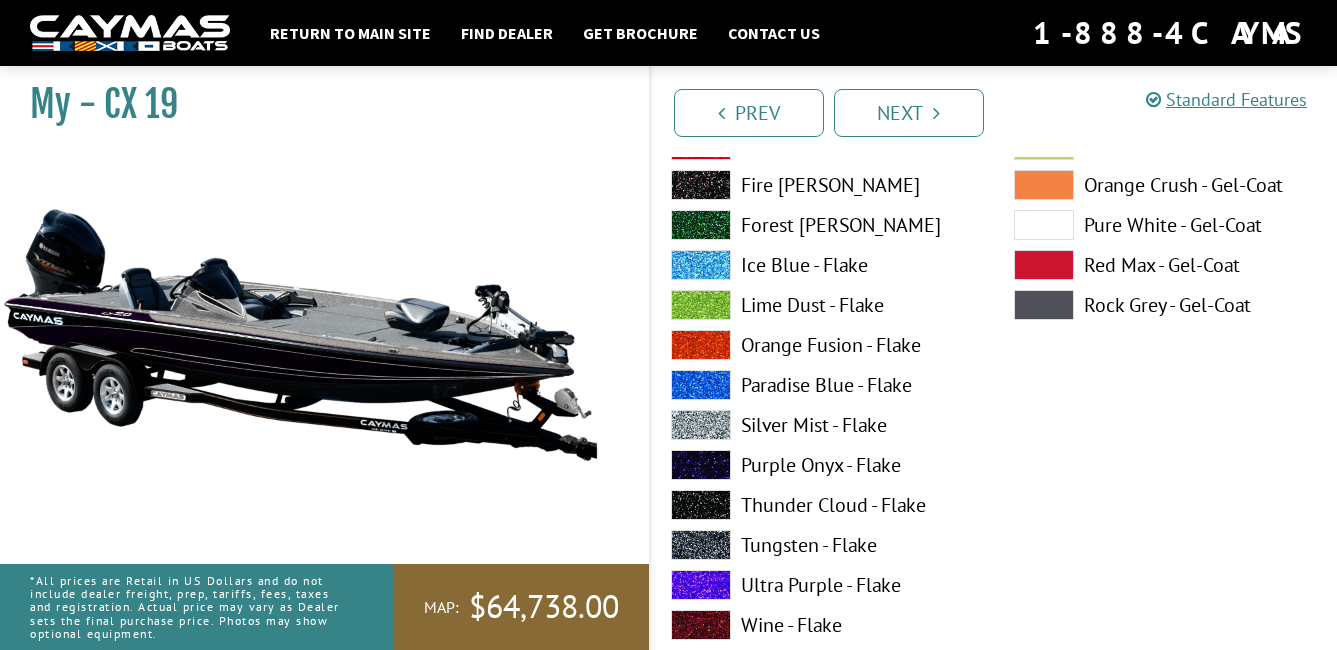 scroll, scrollTop: 1400, scrollLeft: 0, axis: vertical 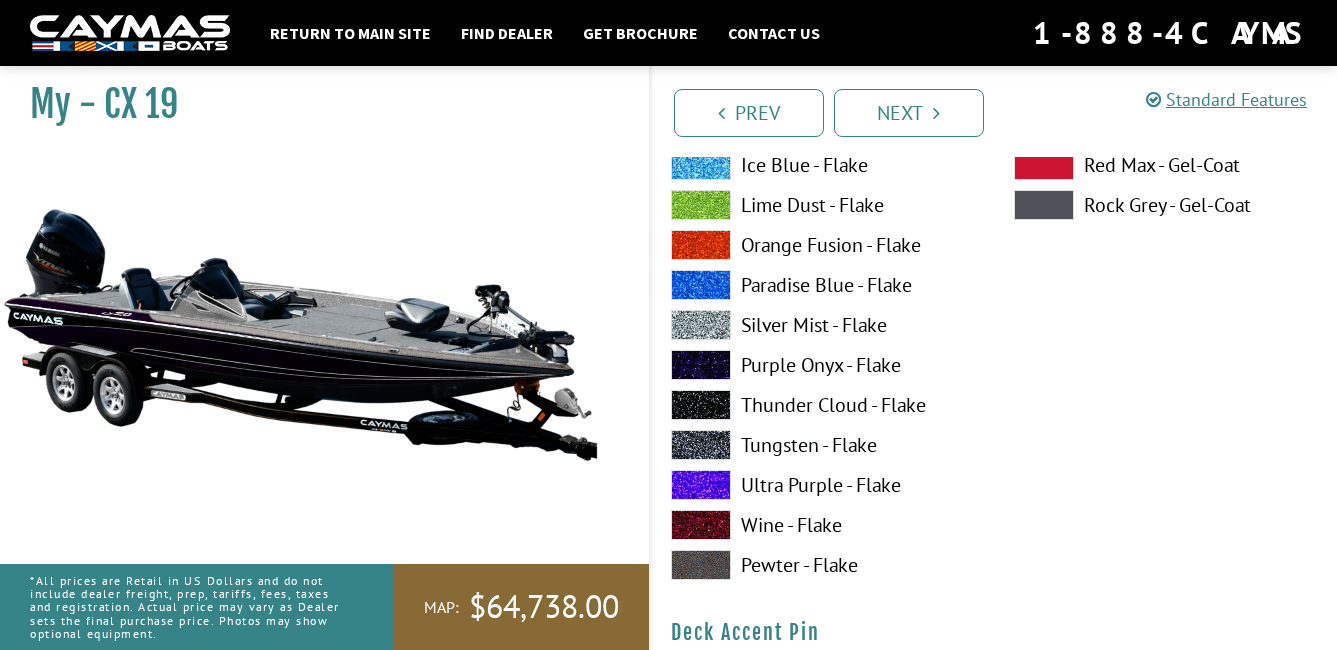 click at bounding box center [701, 565] 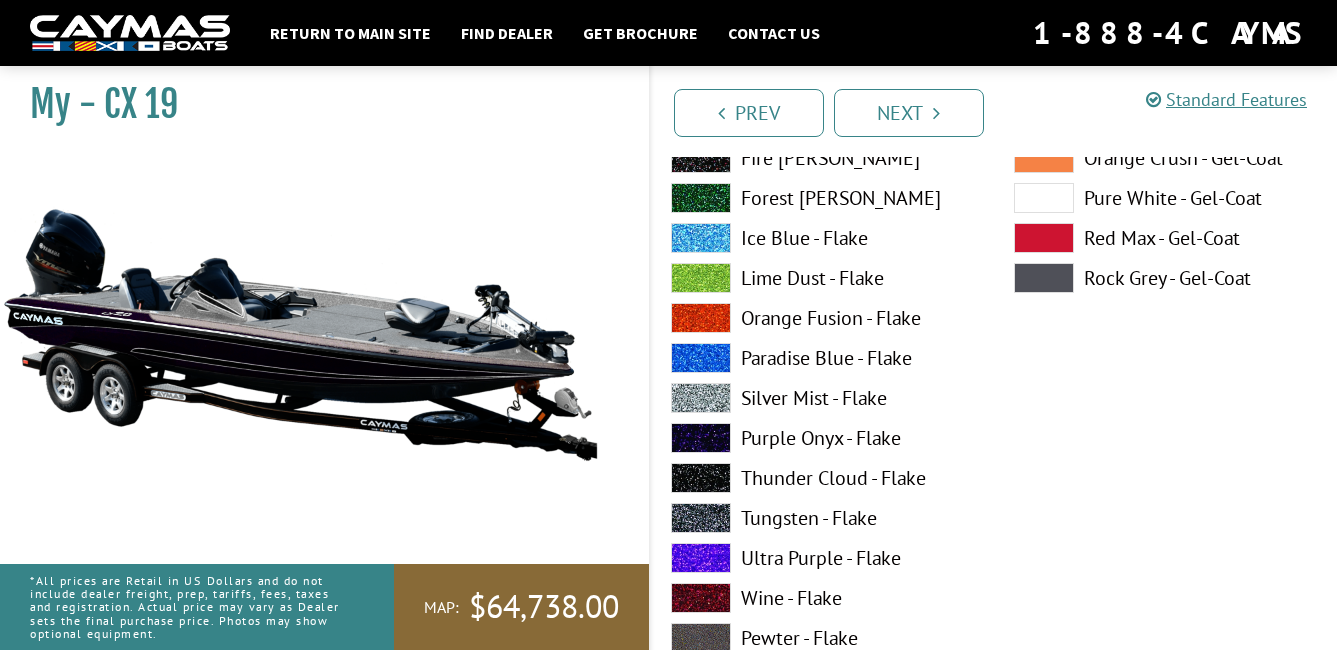 scroll, scrollTop: 2200, scrollLeft: 0, axis: vertical 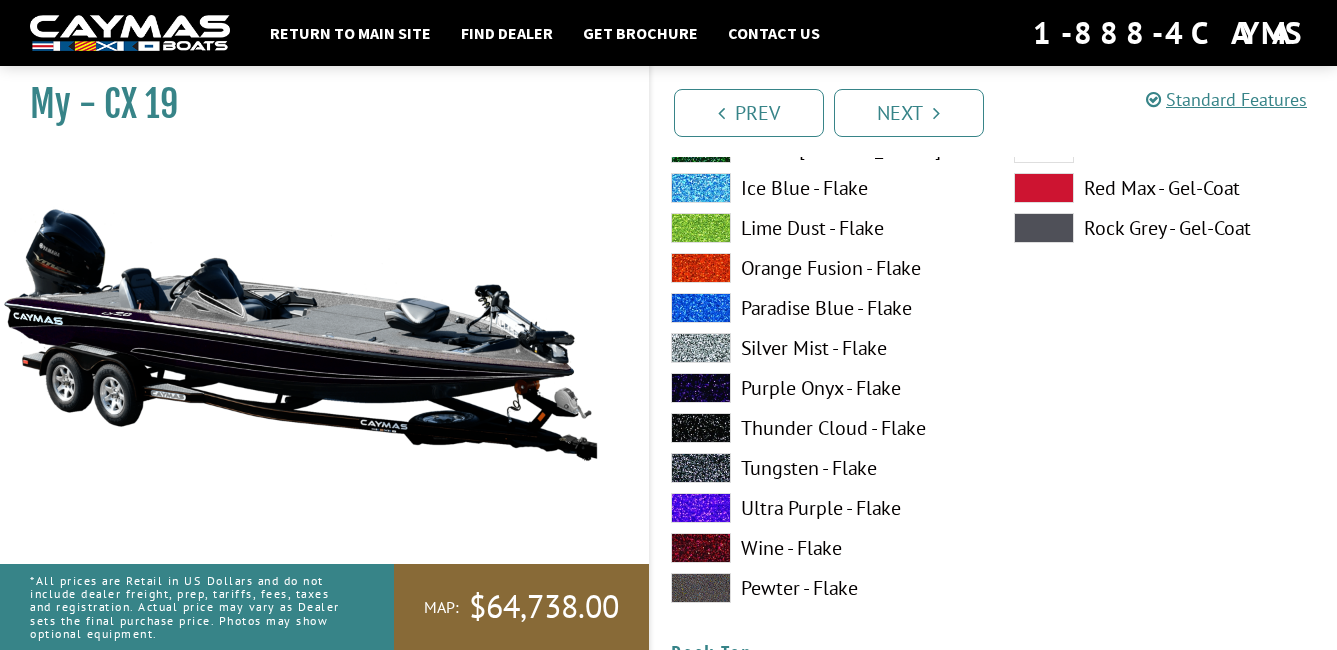 click at bounding box center [701, 508] 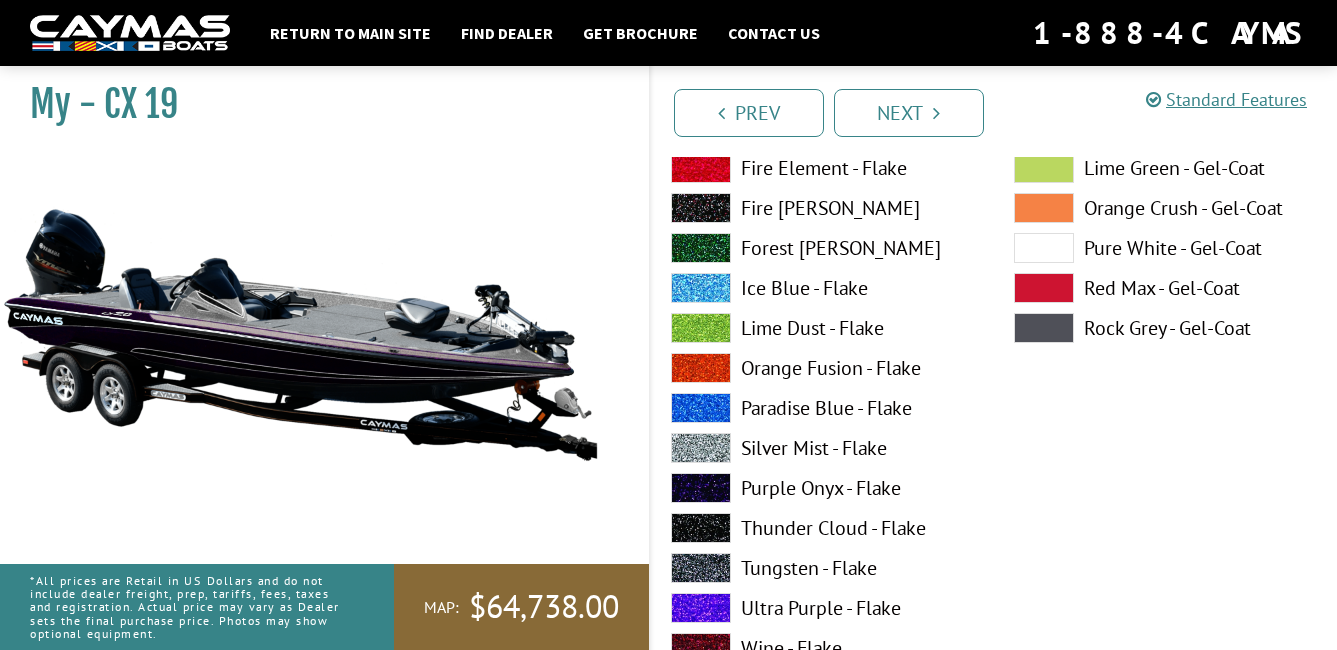 scroll, scrollTop: 2200, scrollLeft: 0, axis: vertical 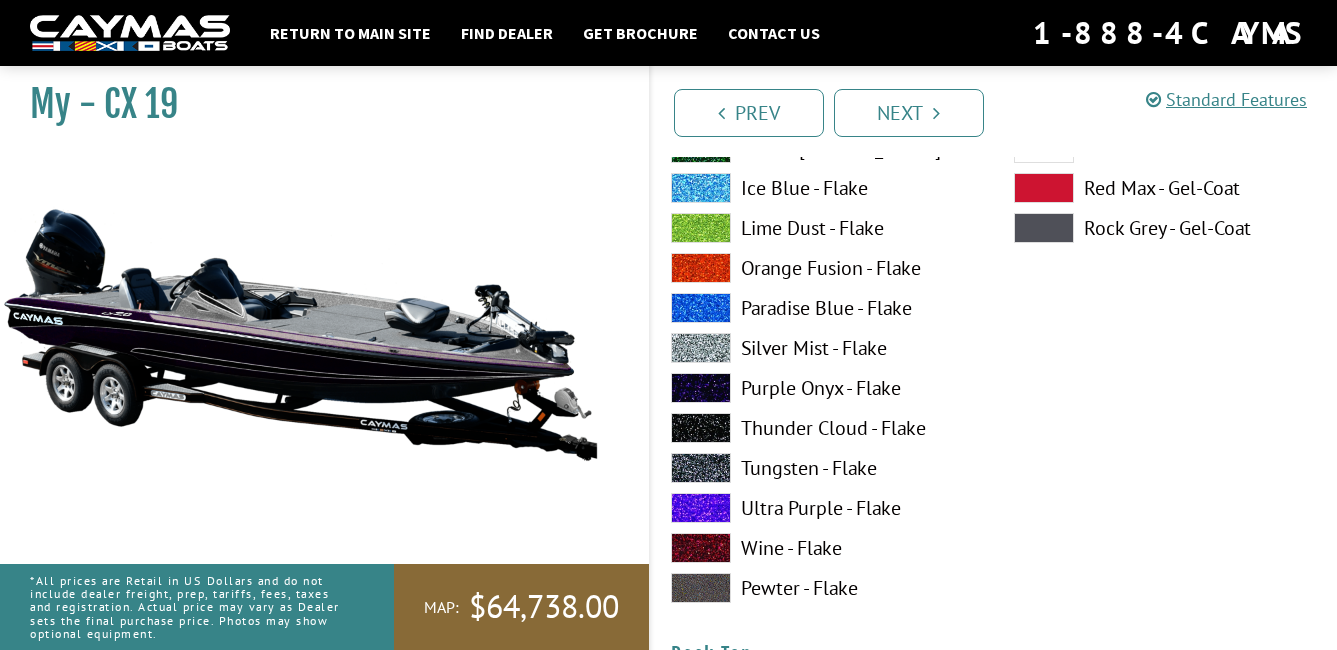 click at bounding box center (701, 388) 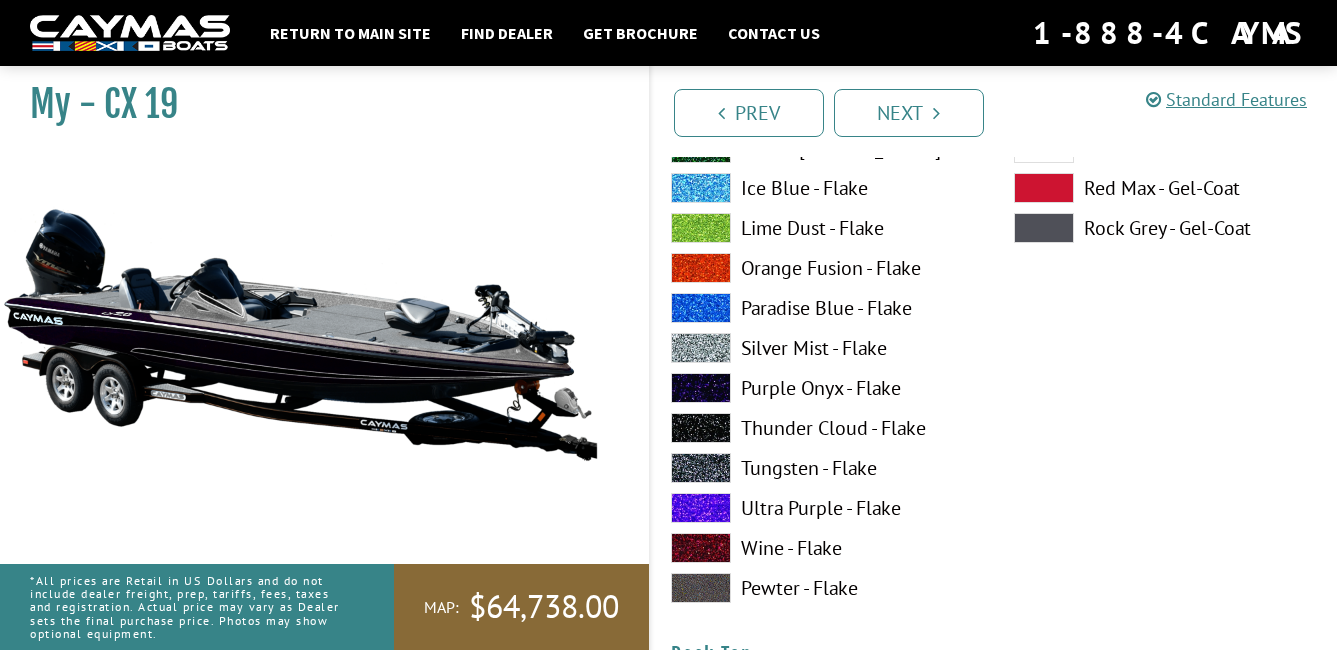 click at bounding box center [701, 548] 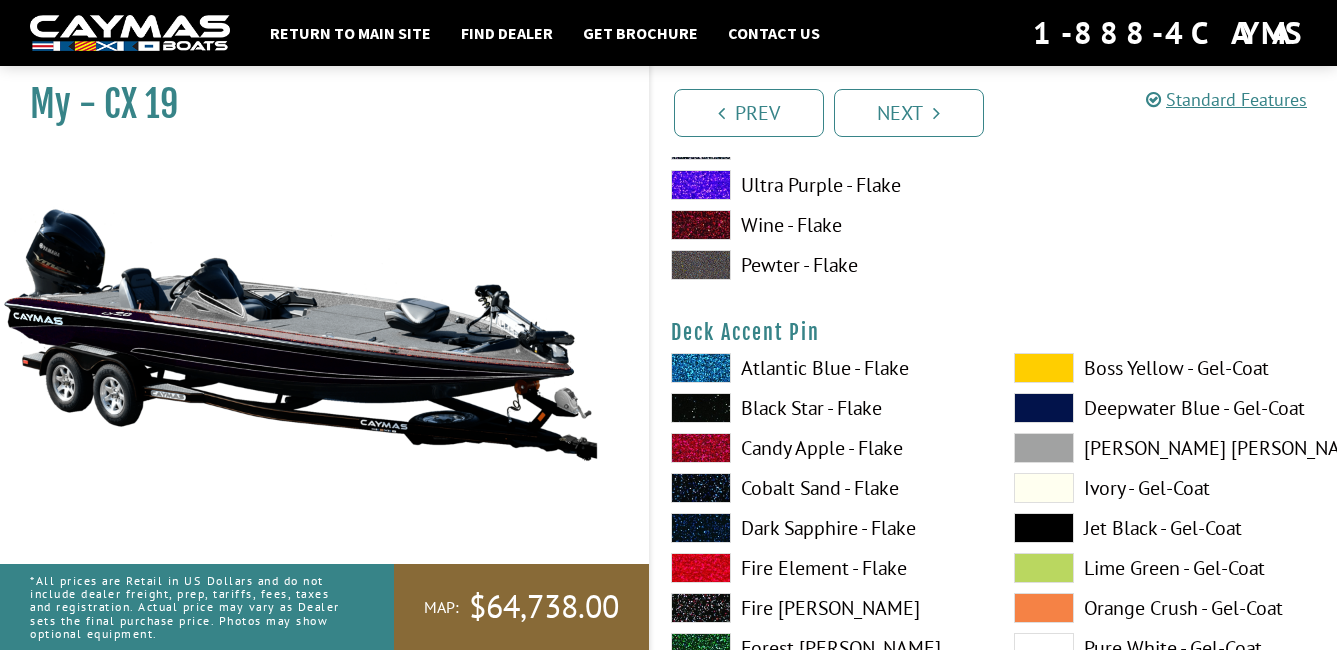 scroll, scrollTop: 1800, scrollLeft: 0, axis: vertical 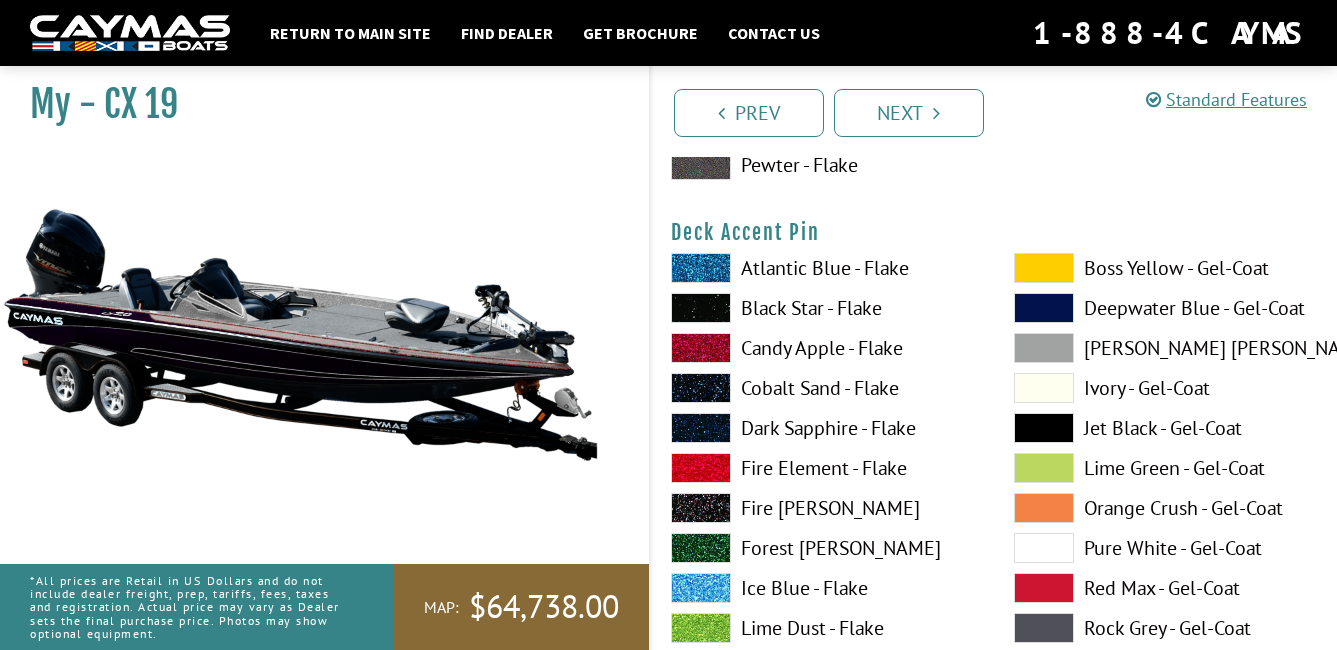 click at bounding box center (701, 268) 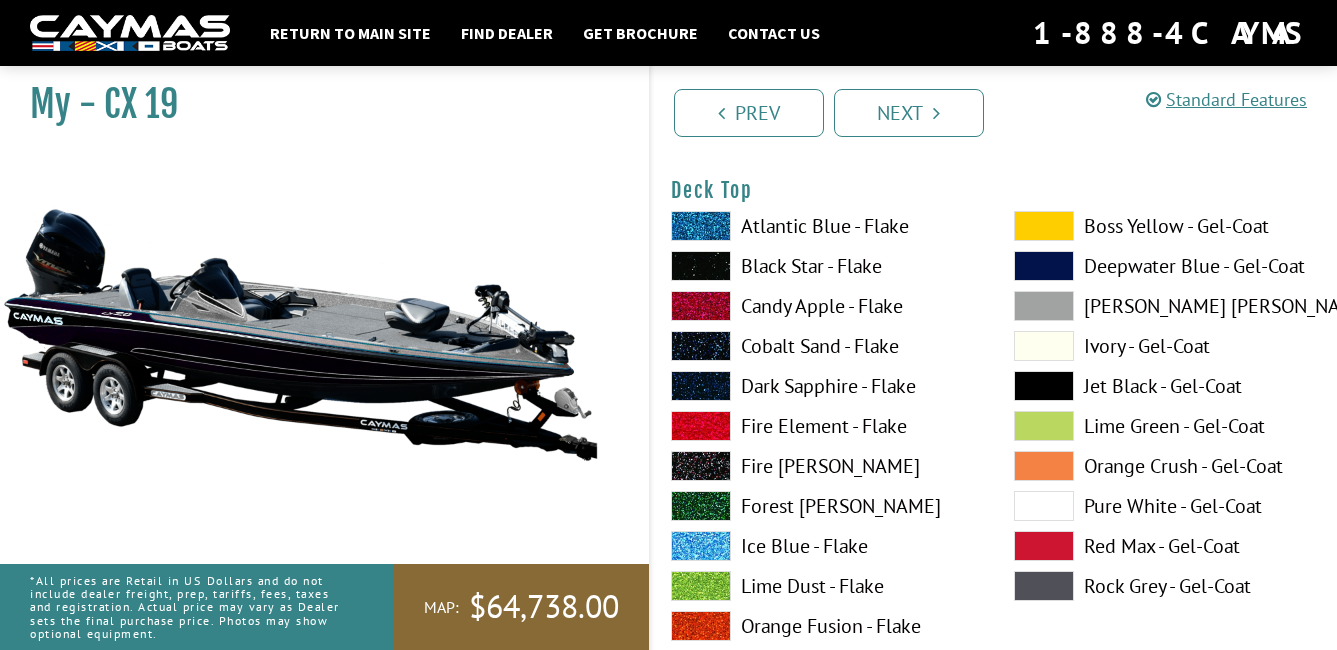 scroll, scrollTop: 2700, scrollLeft: 0, axis: vertical 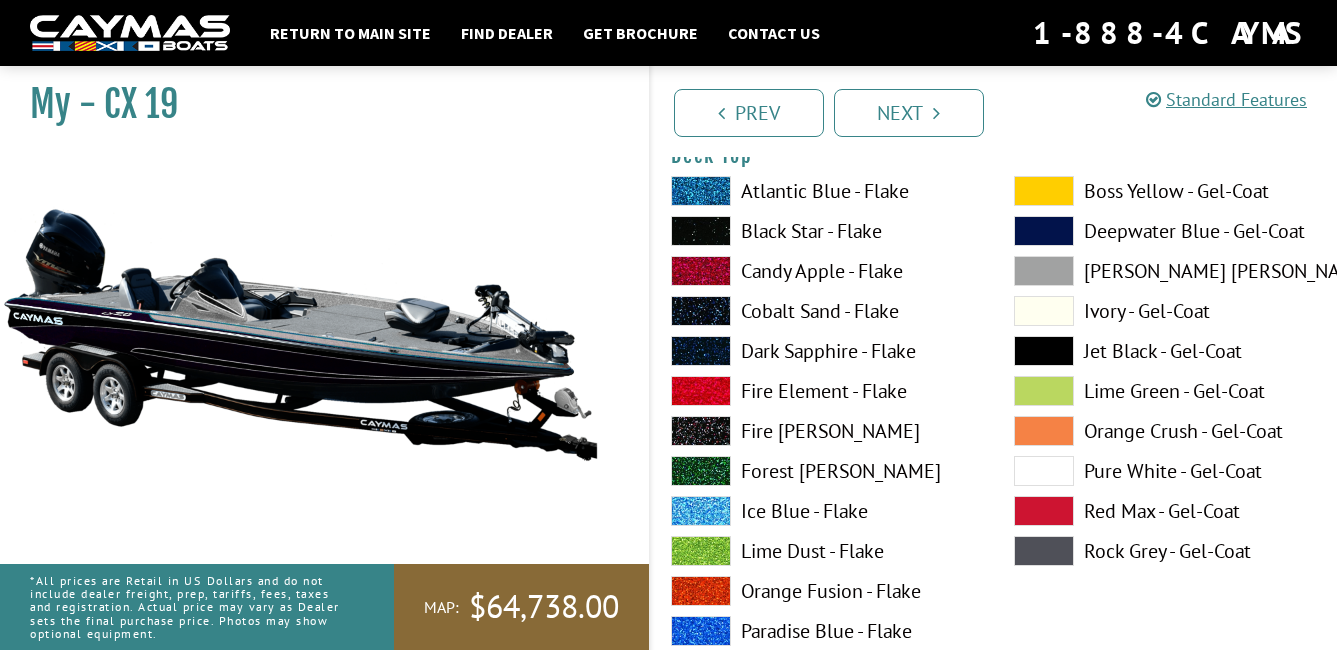 click at bounding box center (701, 271) 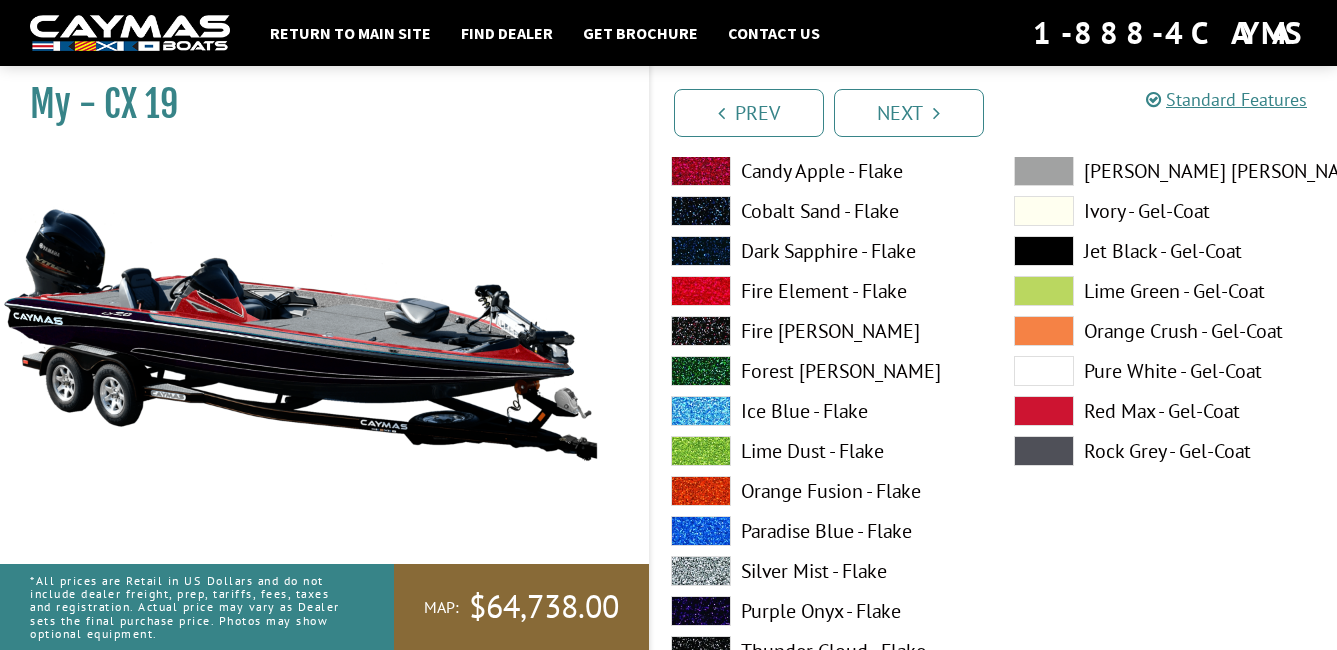 scroll, scrollTop: 2900, scrollLeft: 0, axis: vertical 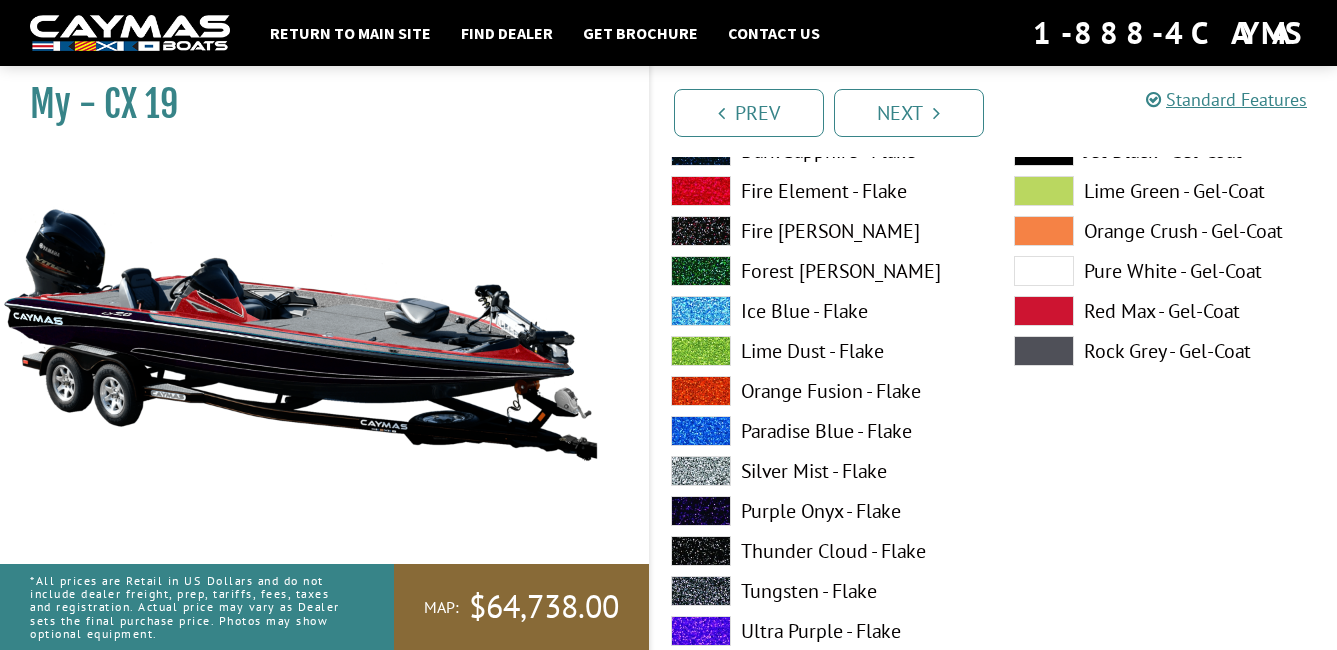 click at bounding box center (701, 311) 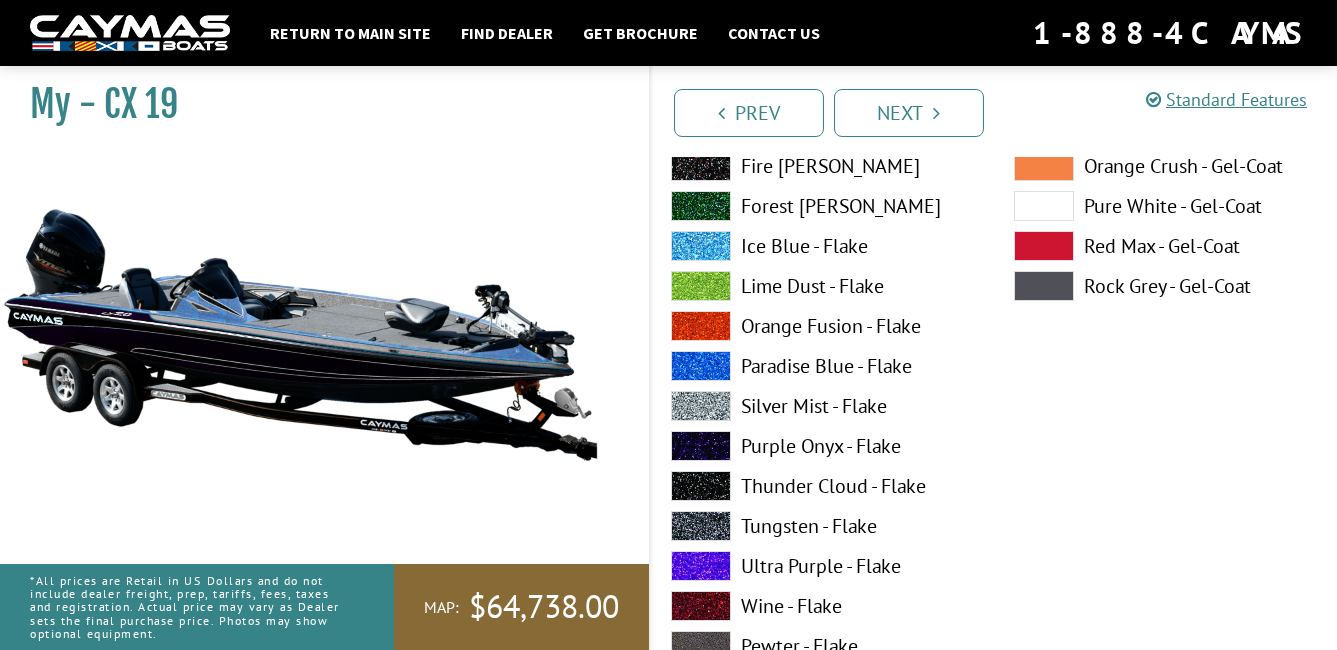 scroll, scrollTop: 3000, scrollLeft: 0, axis: vertical 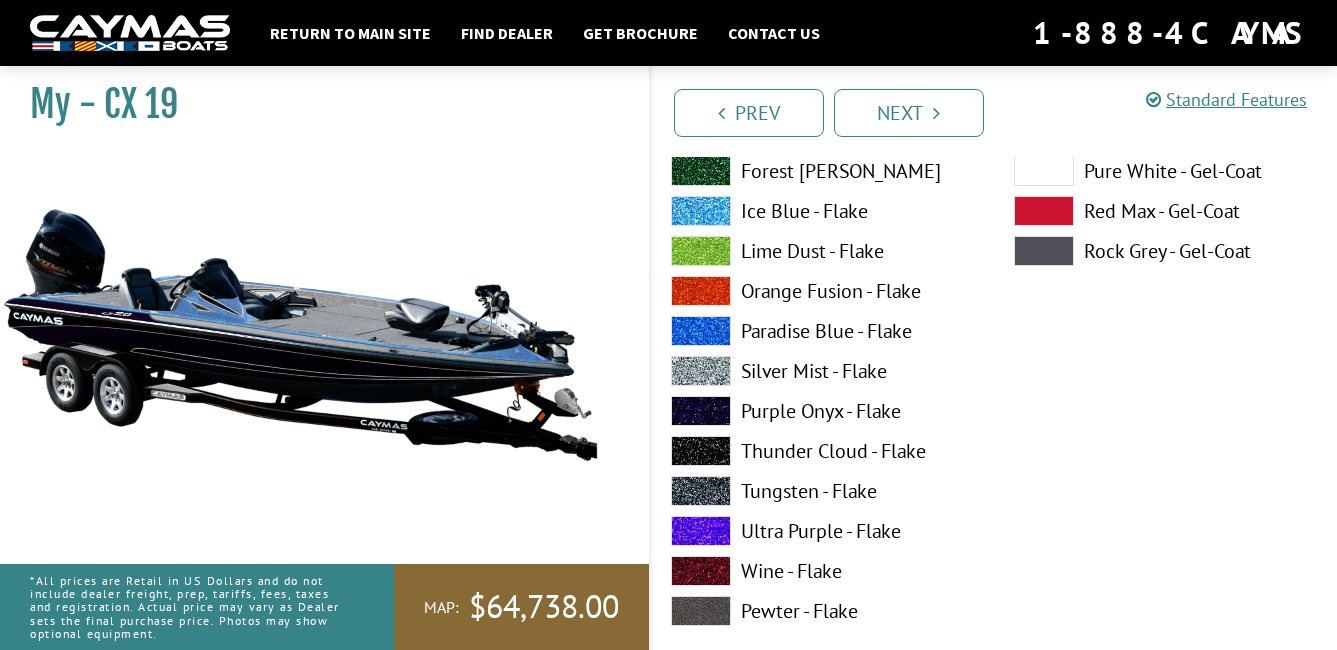 click at bounding box center (701, 411) 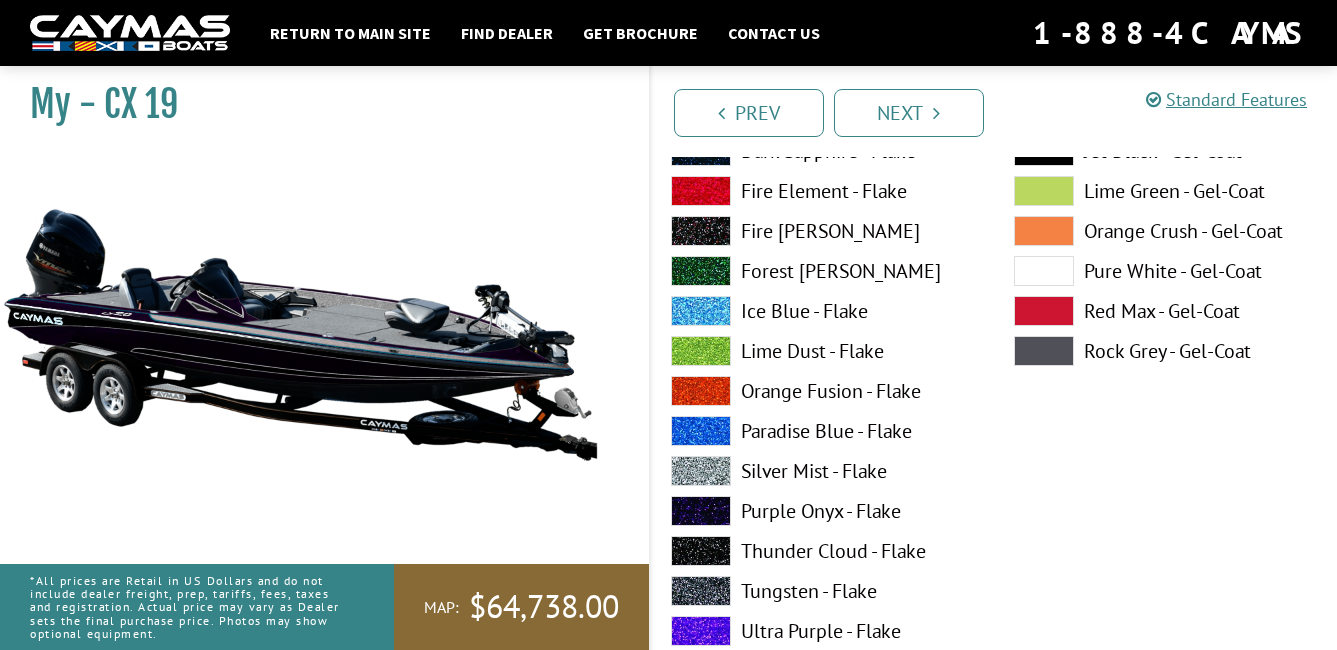 scroll, scrollTop: 2800, scrollLeft: 0, axis: vertical 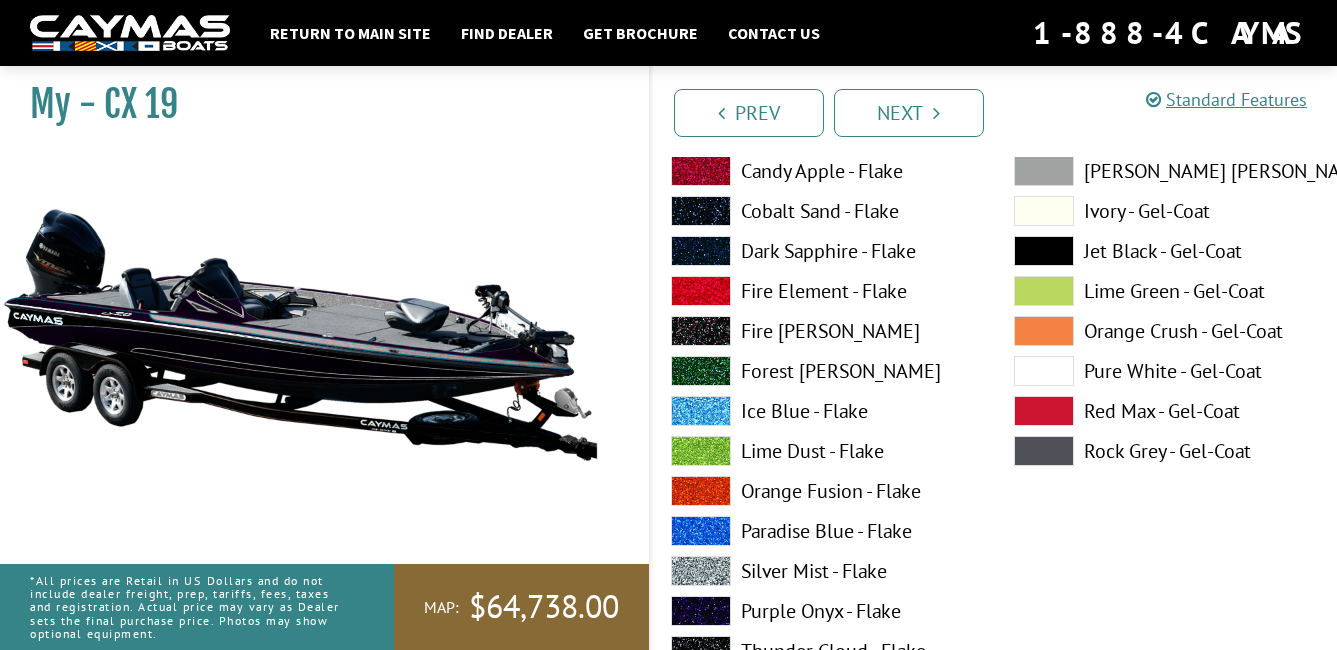 click at bounding box center (1044, 251) 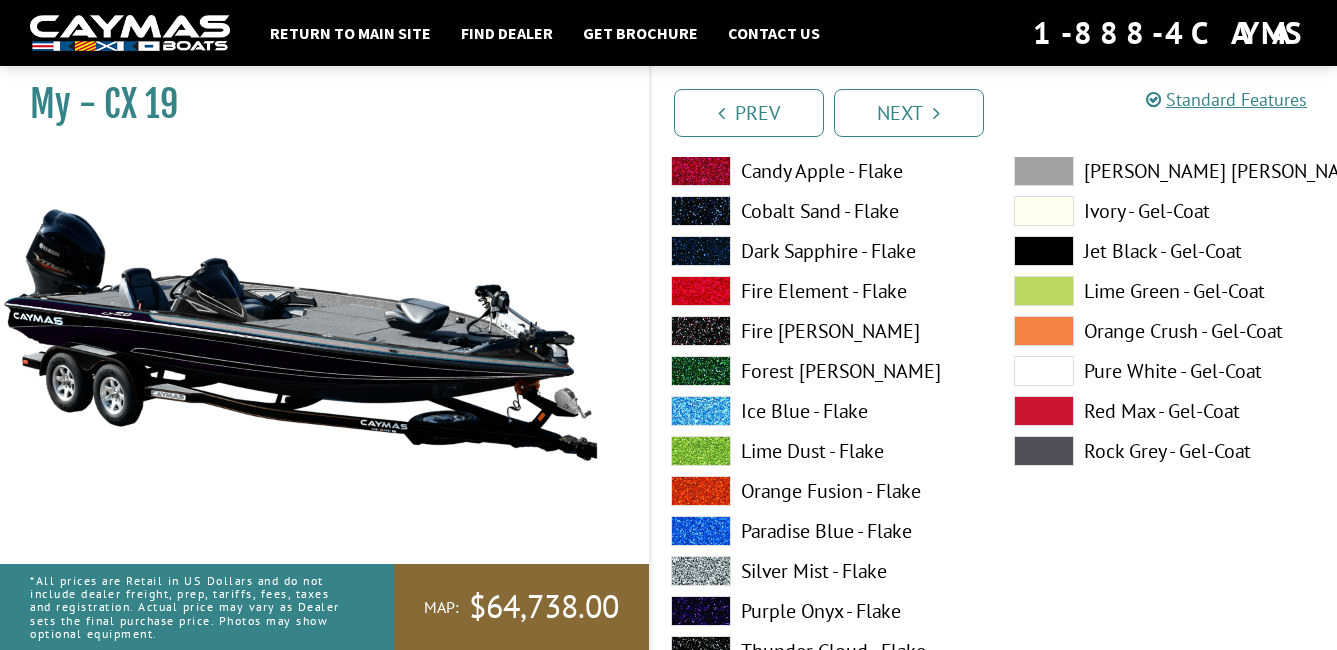 click at bounding box center [1044, 171] 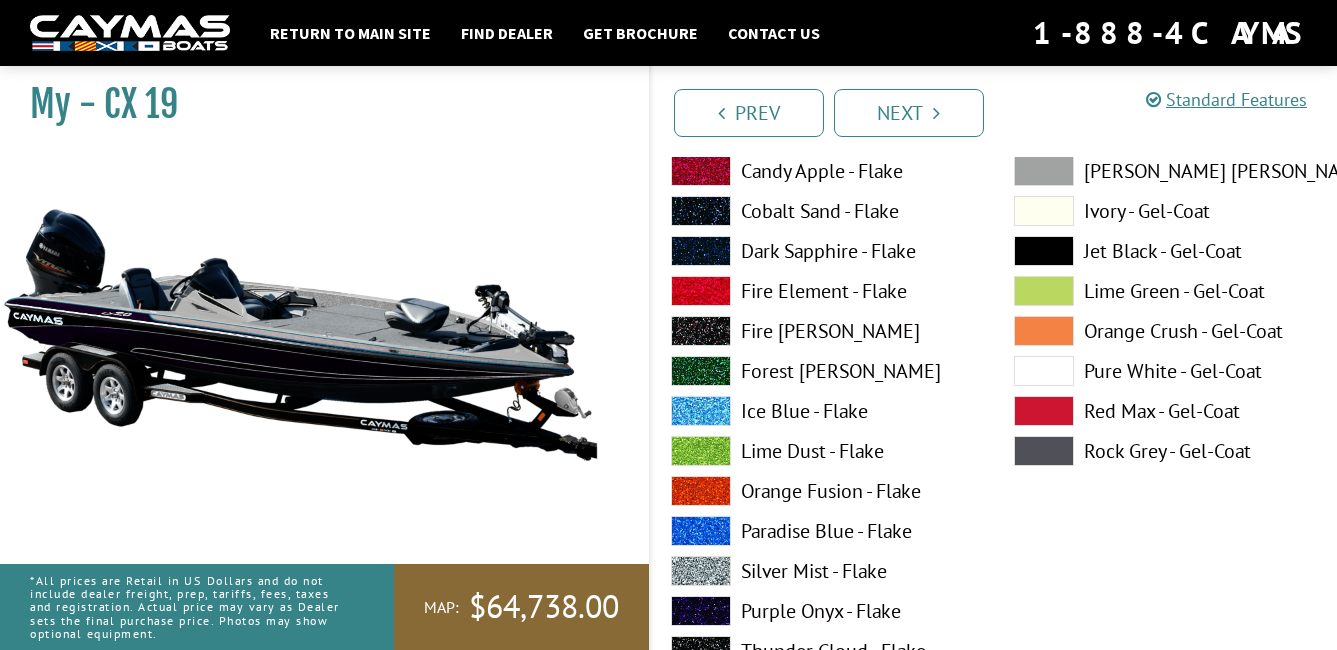 click at bounding box center (1044, 371) 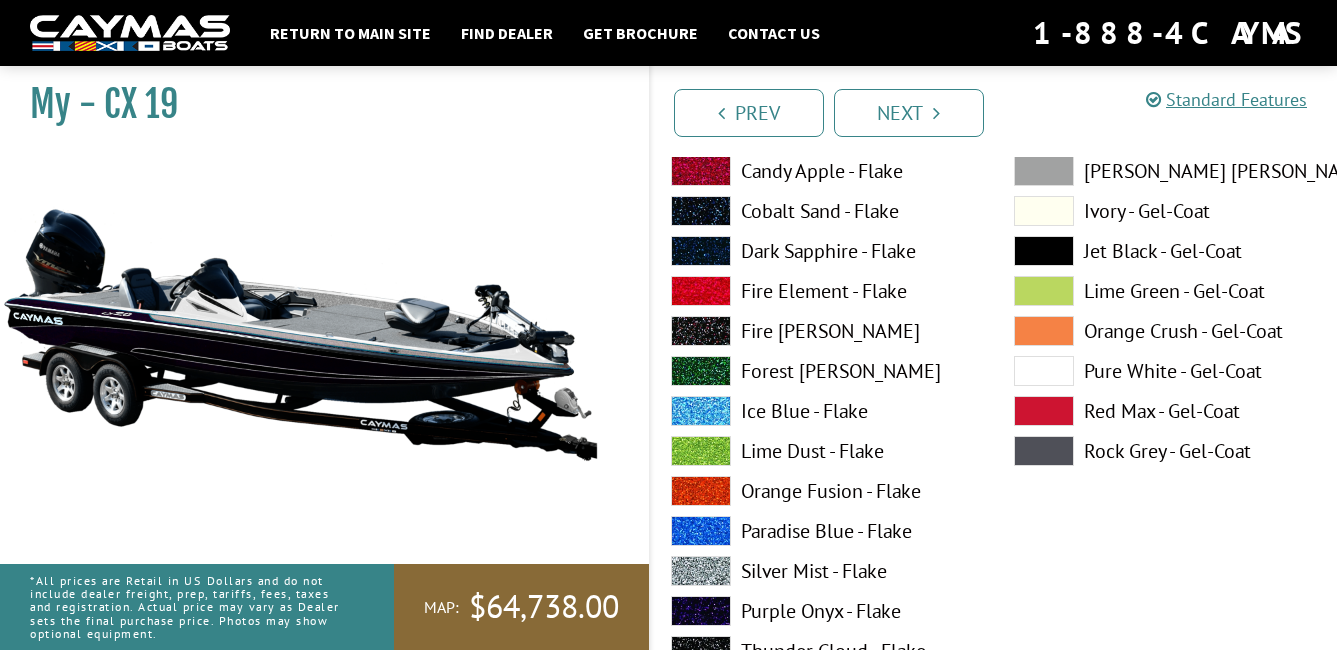 click at bounding box center [1044, 451] 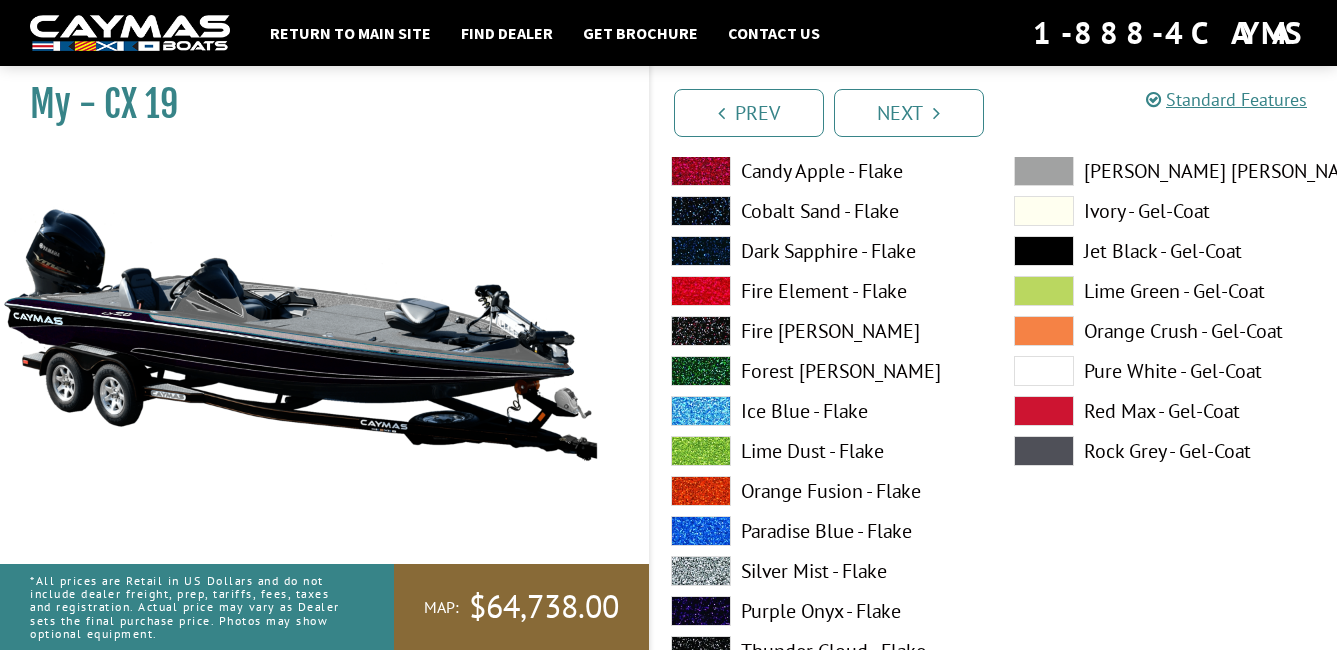 click at bounding box center (701, 331) 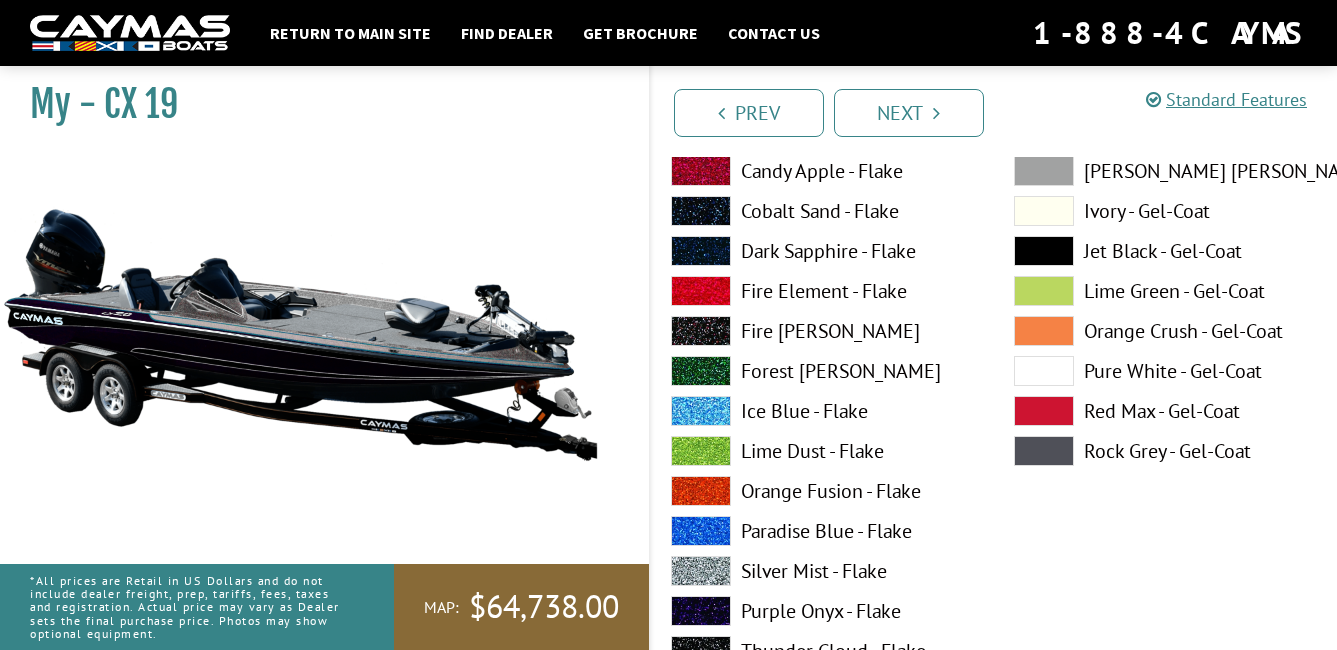 click at bounding box center (701, 251) 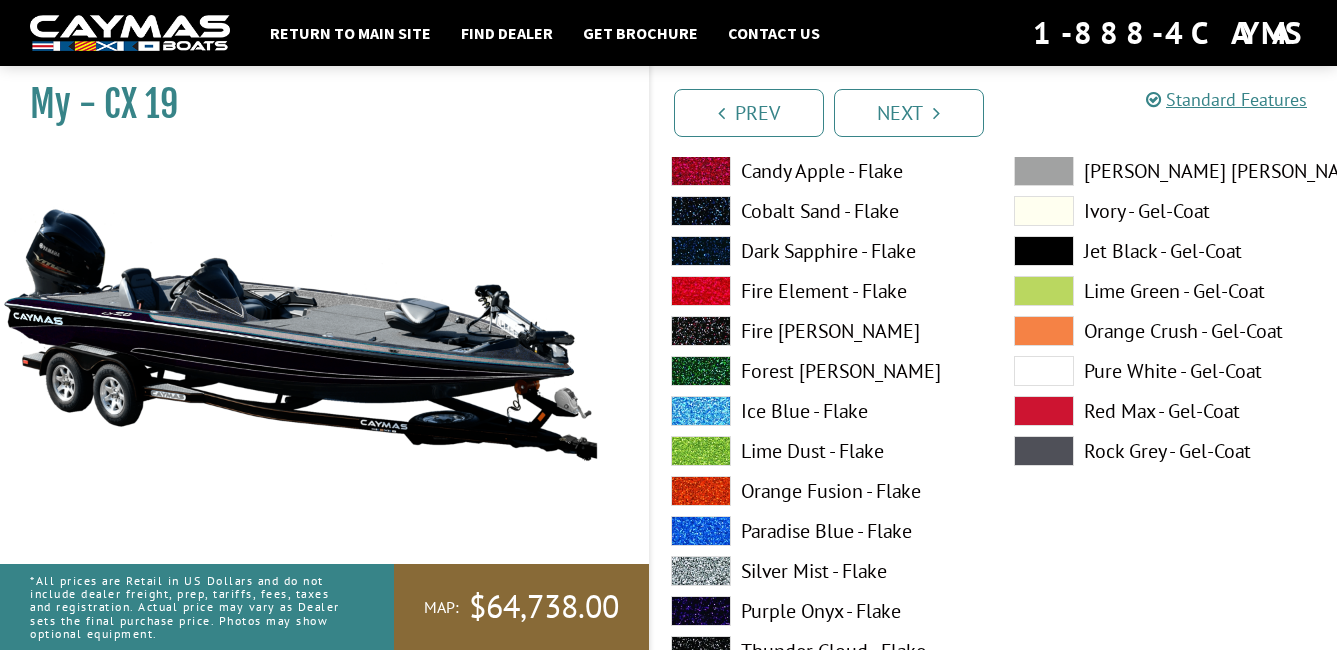 click at bounding box center (701, 211) 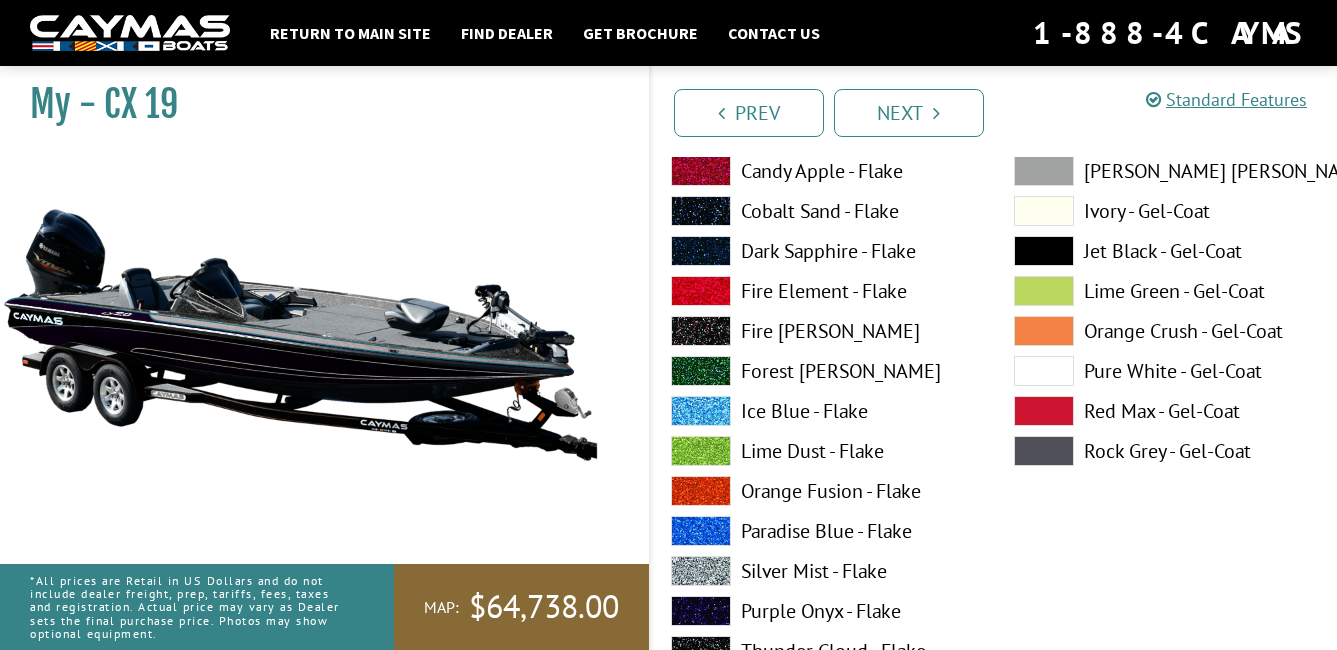 click at bounding box center (701, 251) 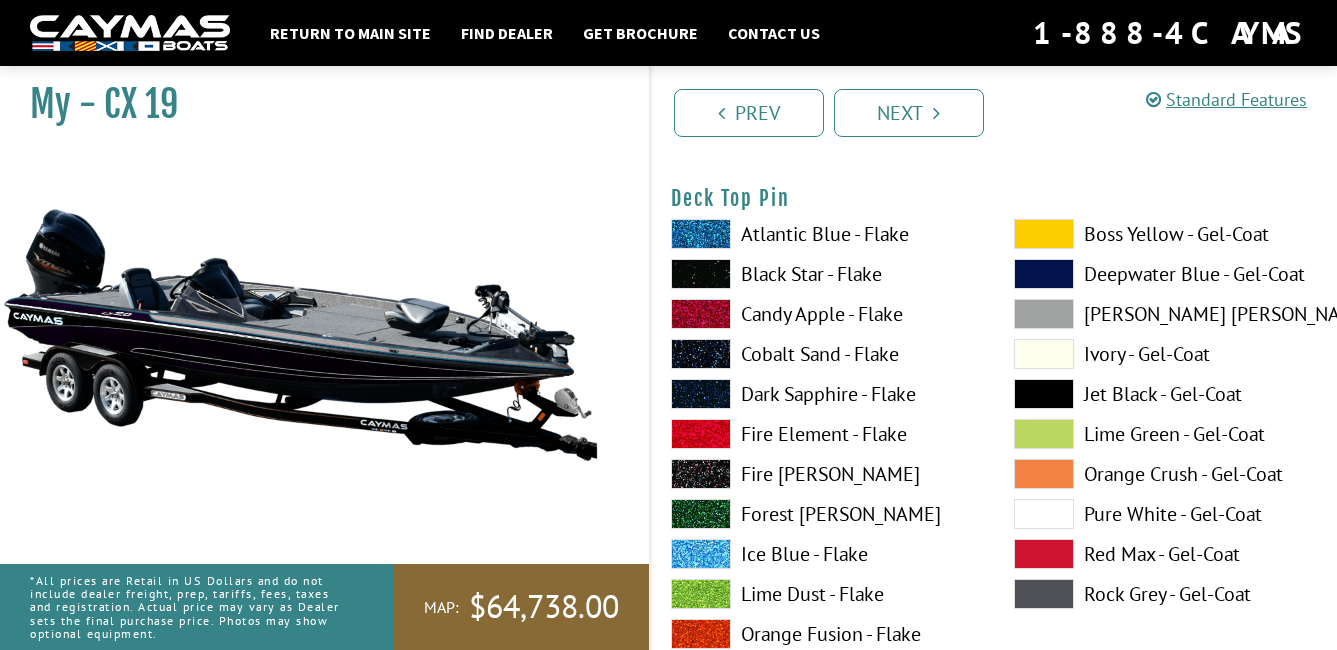 scroll, scrollTop: 3500, scrollLeft: 0, axis: vertical 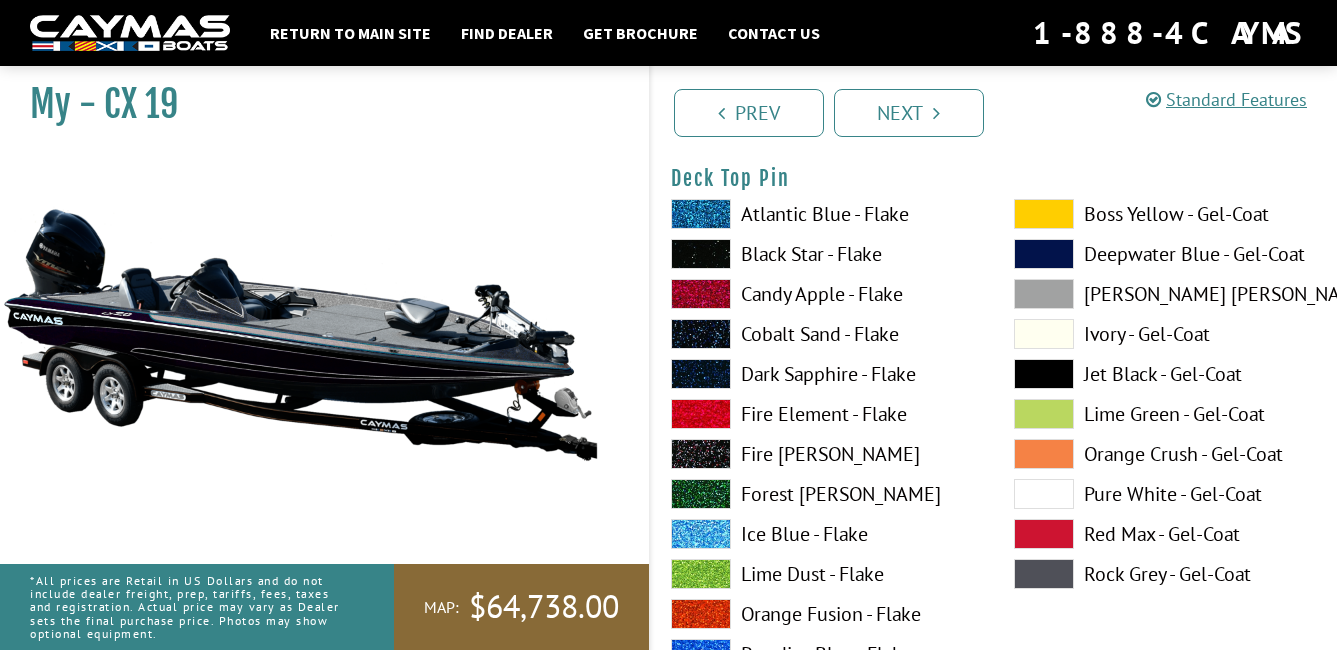 click at bounding box center (1044, 334) 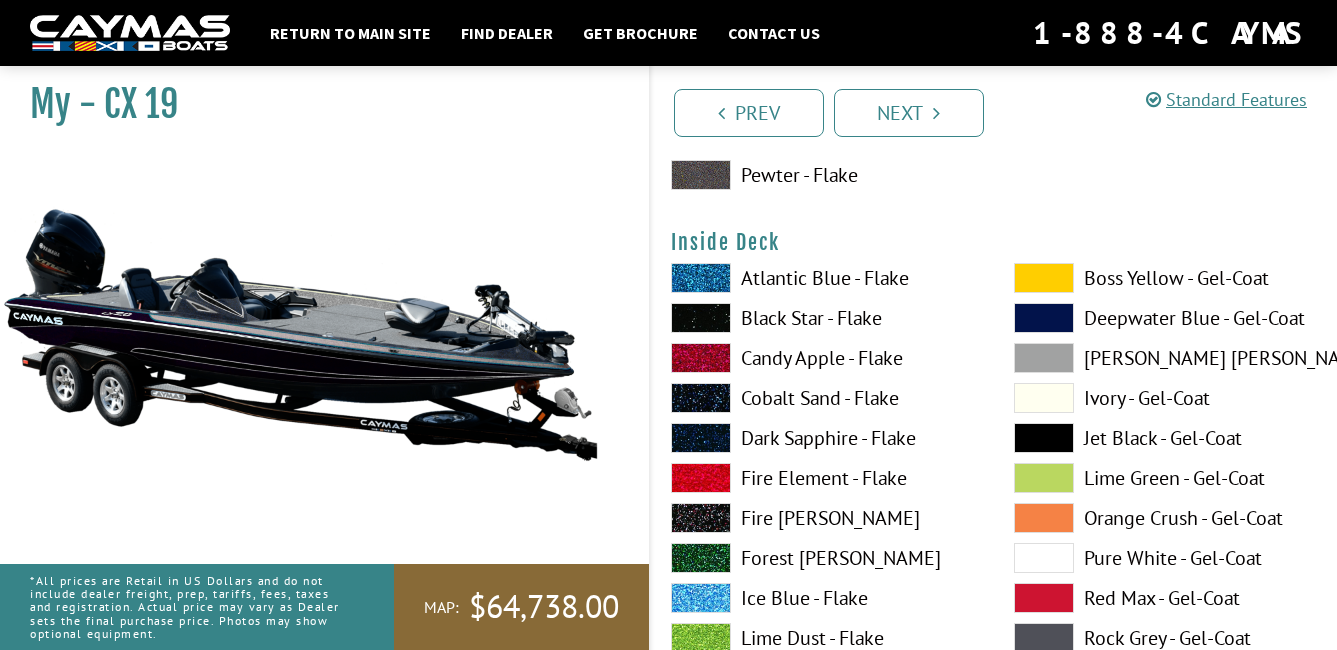 scroll, scrollTop: 4300, scrollLeft: 0, axis: vertical 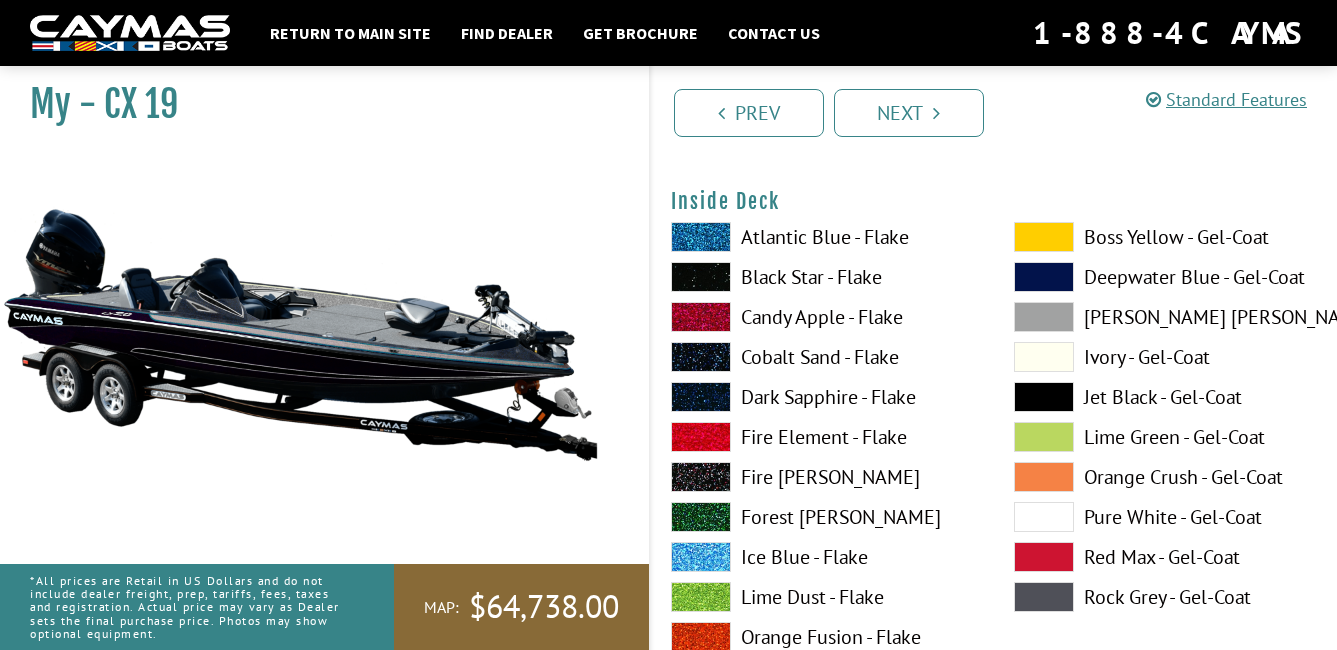 click at bounding box center [701, 237] 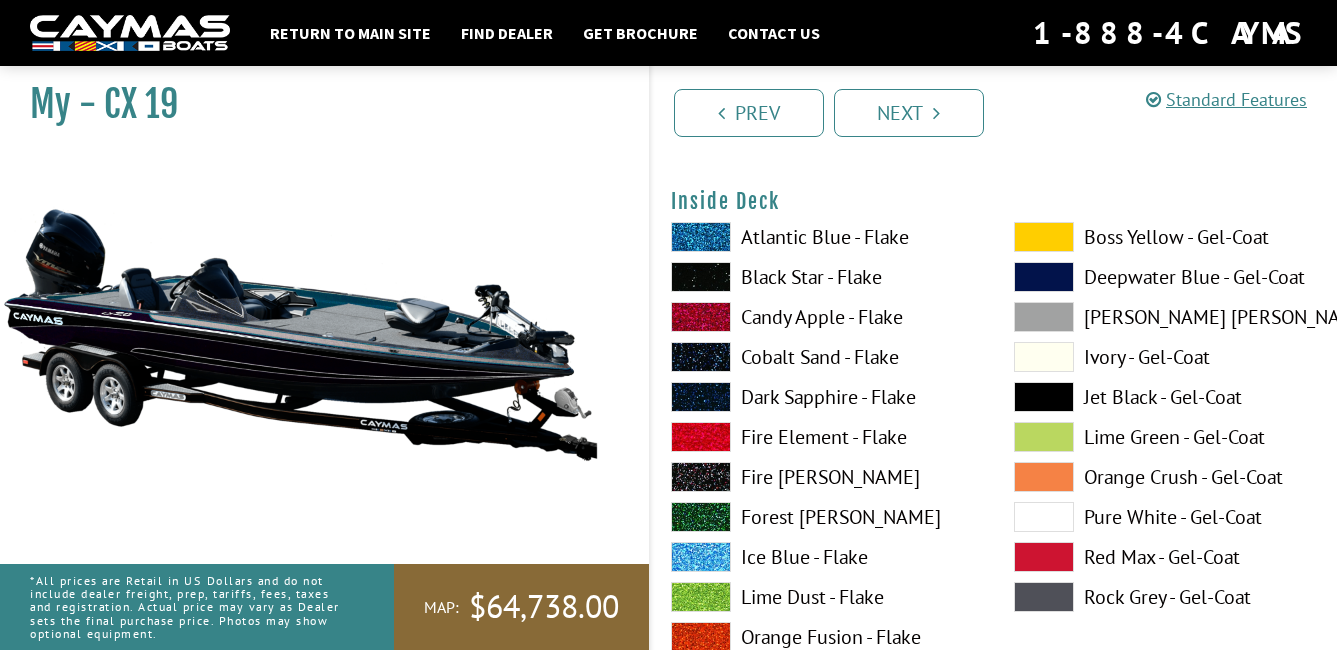 click at bounding box center (1044, 277) 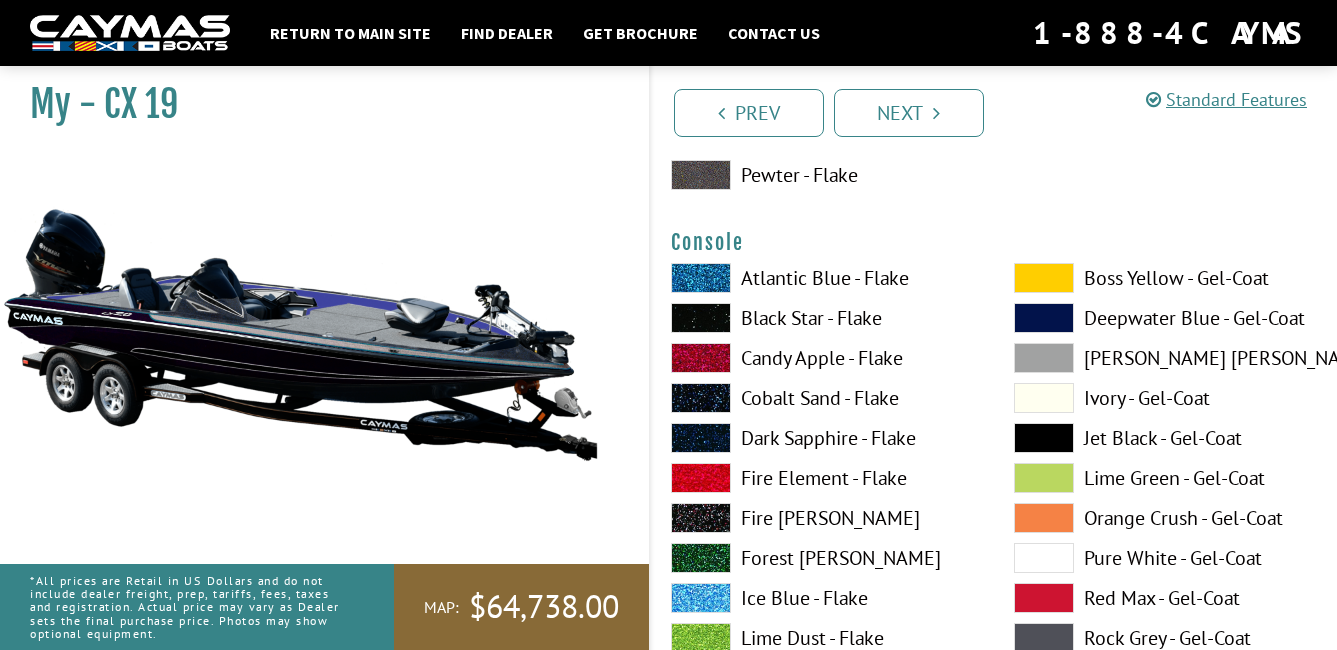 scroll, scrollTop: 5100, scrollLeft: 0, axis: vertical 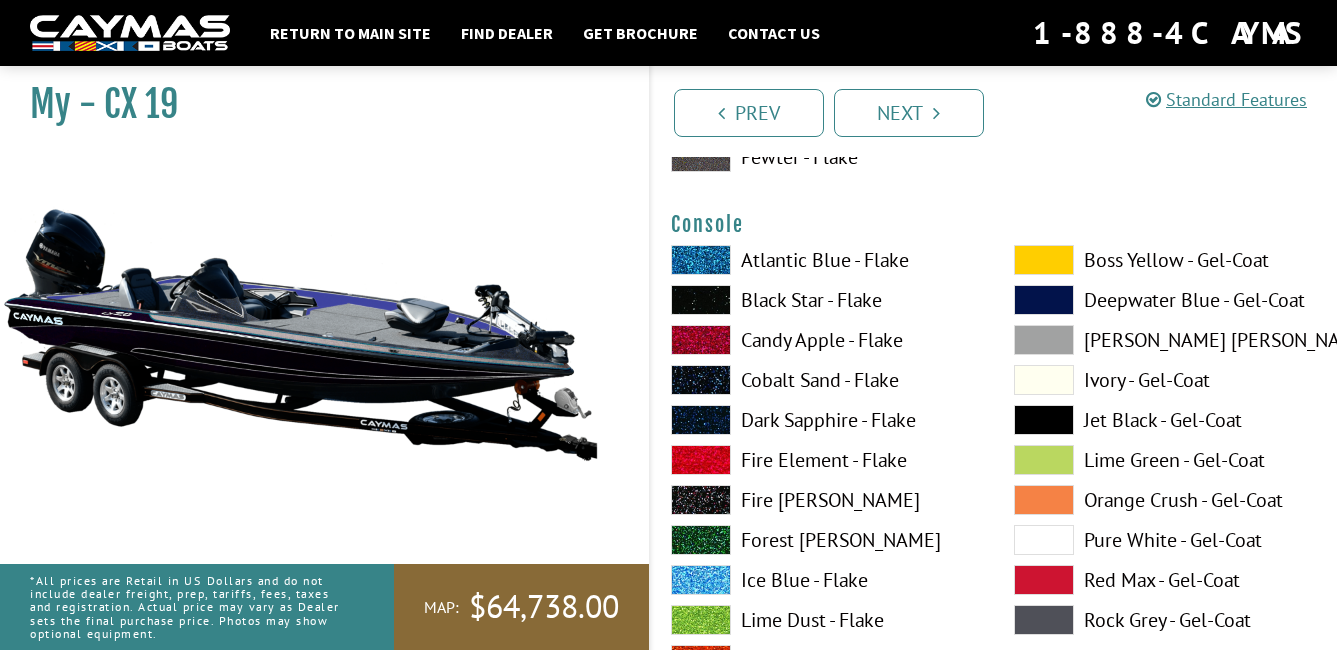 click at bounding box center (1044, 300) 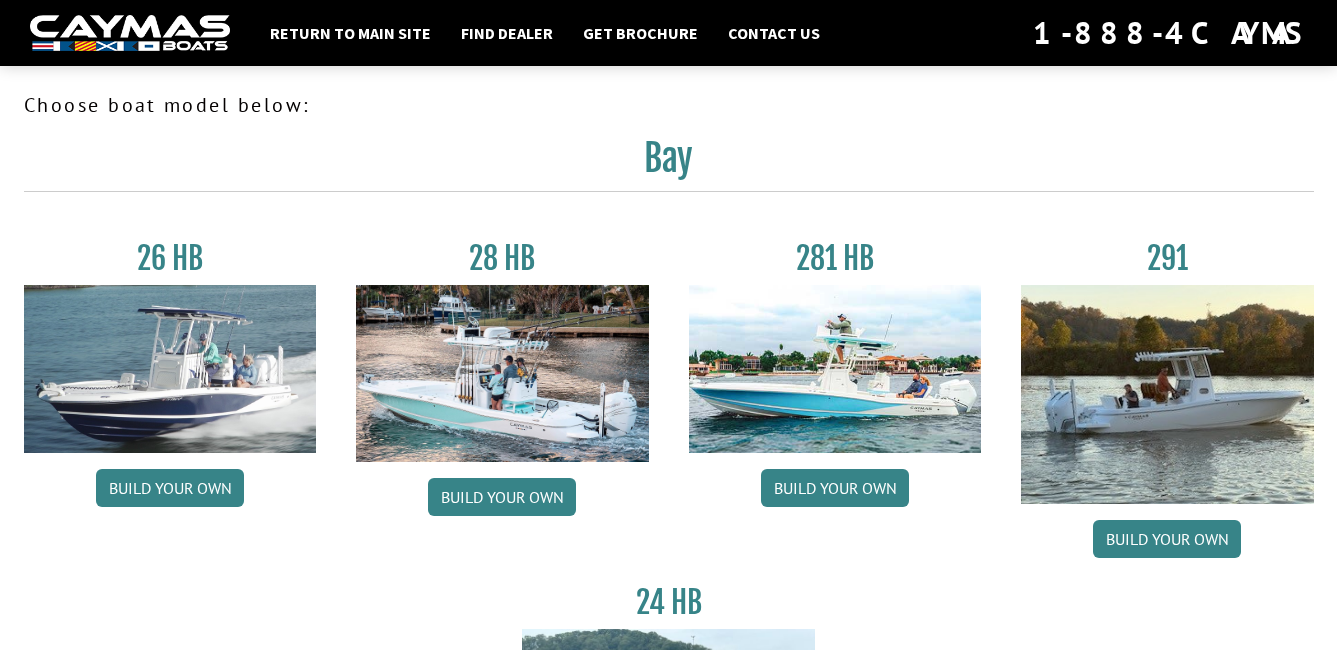 scroll, scrollTop: 1700, scrollLeft: 0, axis: vertical 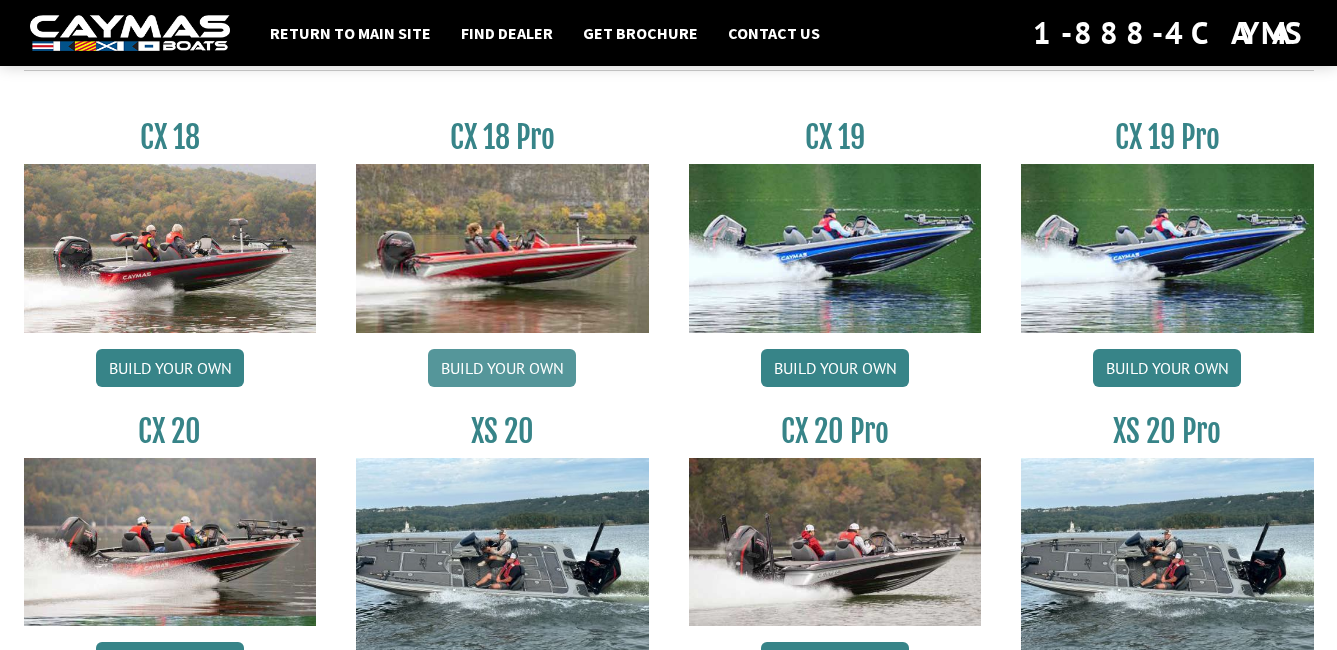 click on "Build your own" at bounding box center (502, 368) 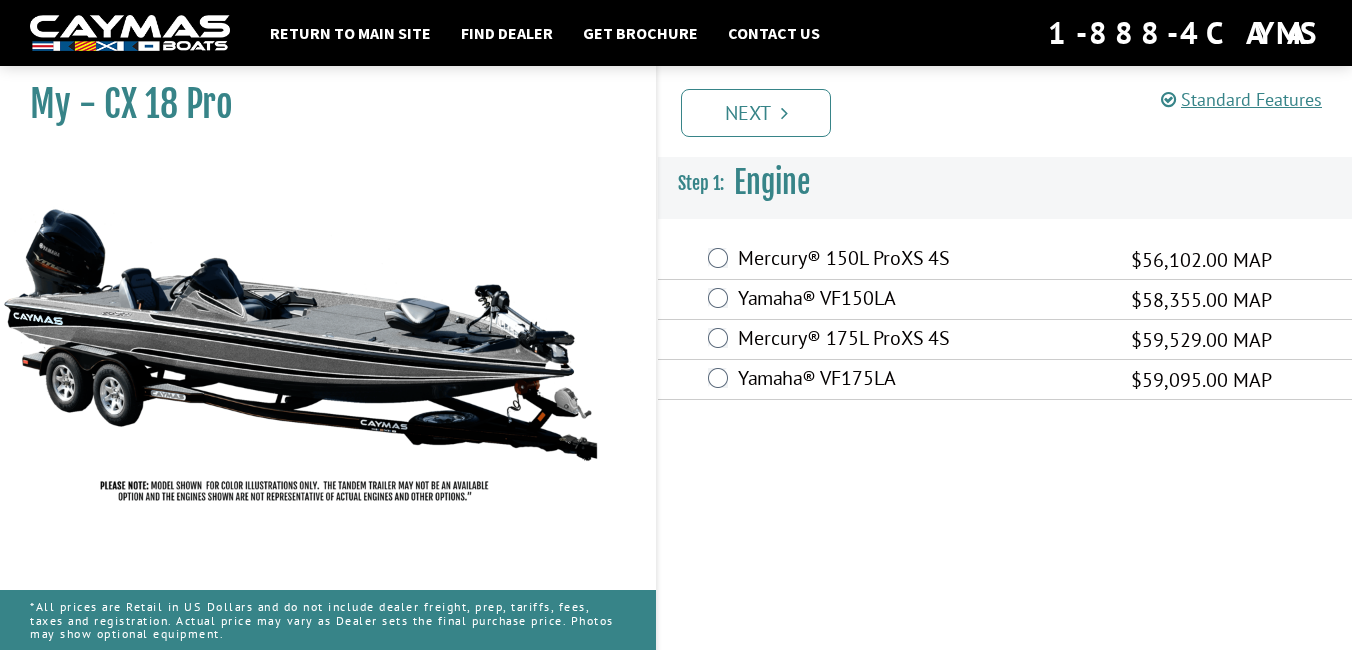scroll, scrollTop: 0, scrollLeft: 0, axis: both 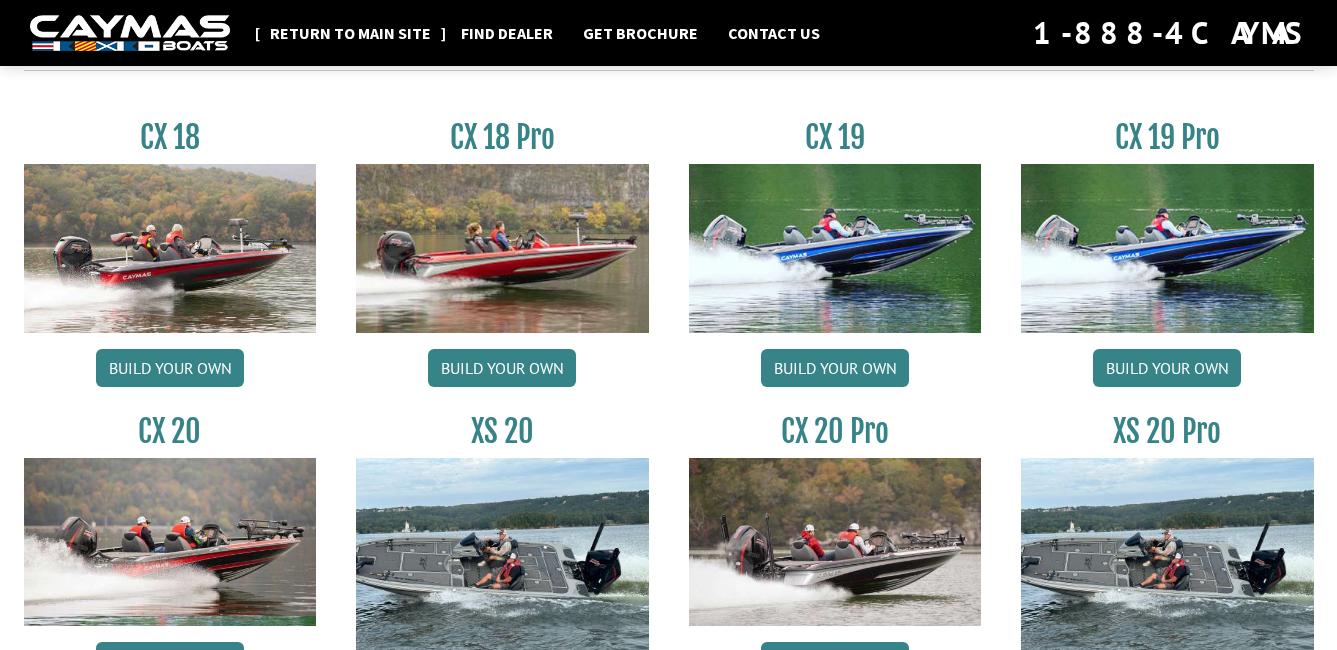 click on "Return to main site" at bounding box center [350, 33] 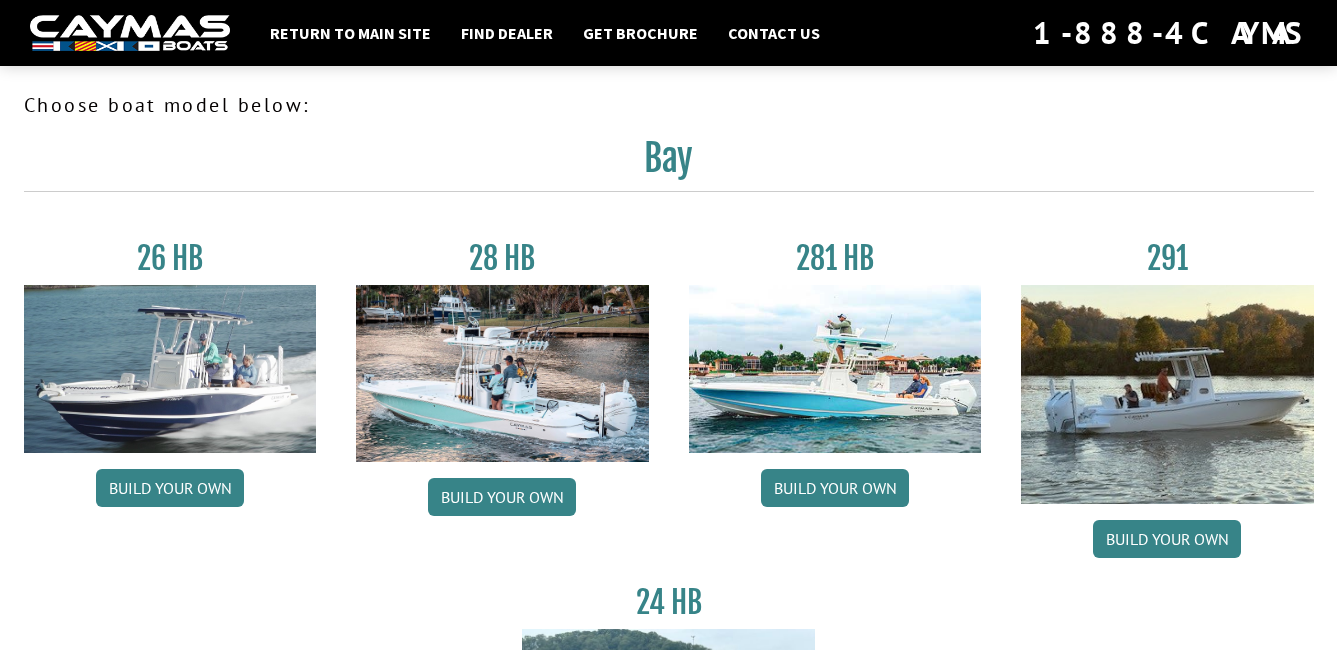 scroll, scrollTop: 1700, scrollLeft: 0, axis: vertical 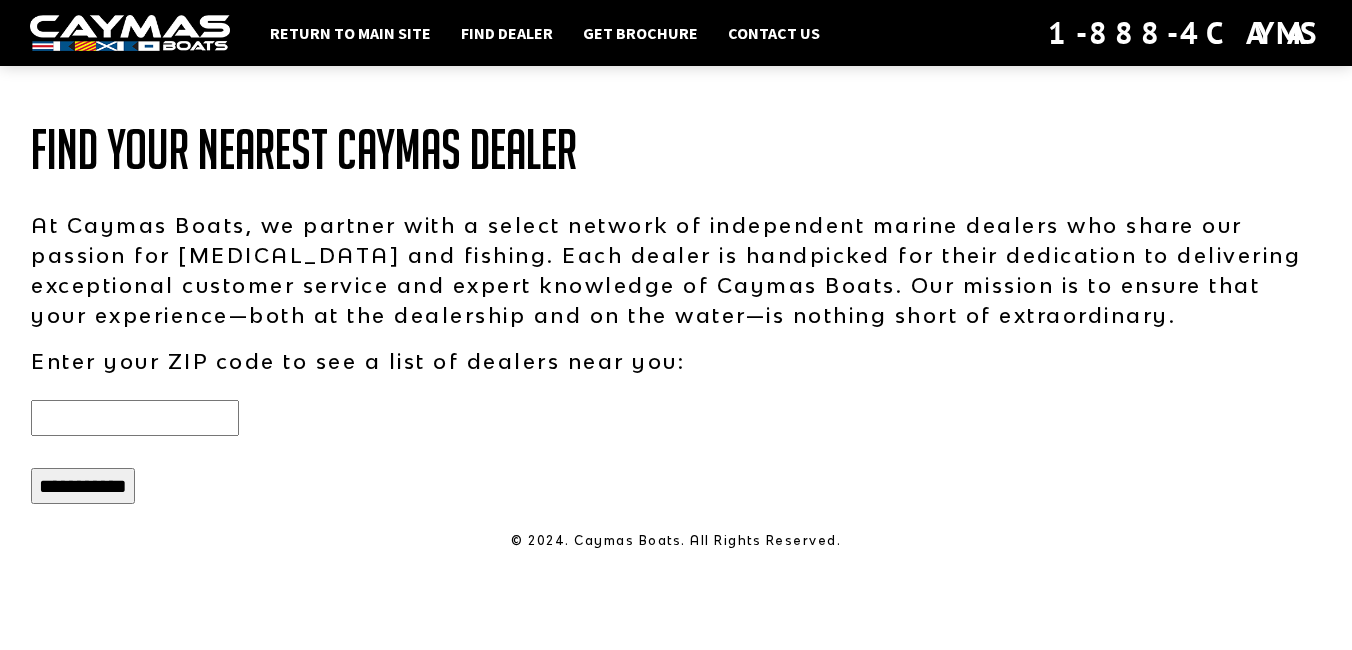 click at bounding box center [135, 418] 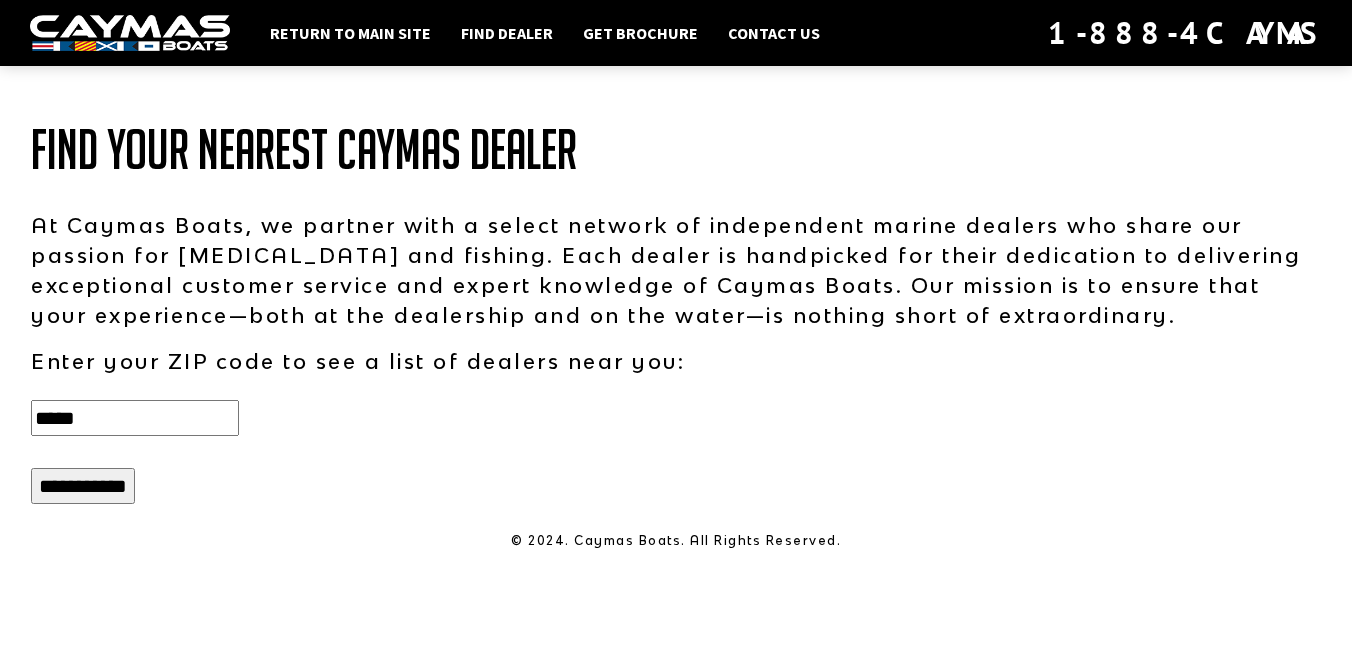 click on "**********" at bounding box center (83, 486) 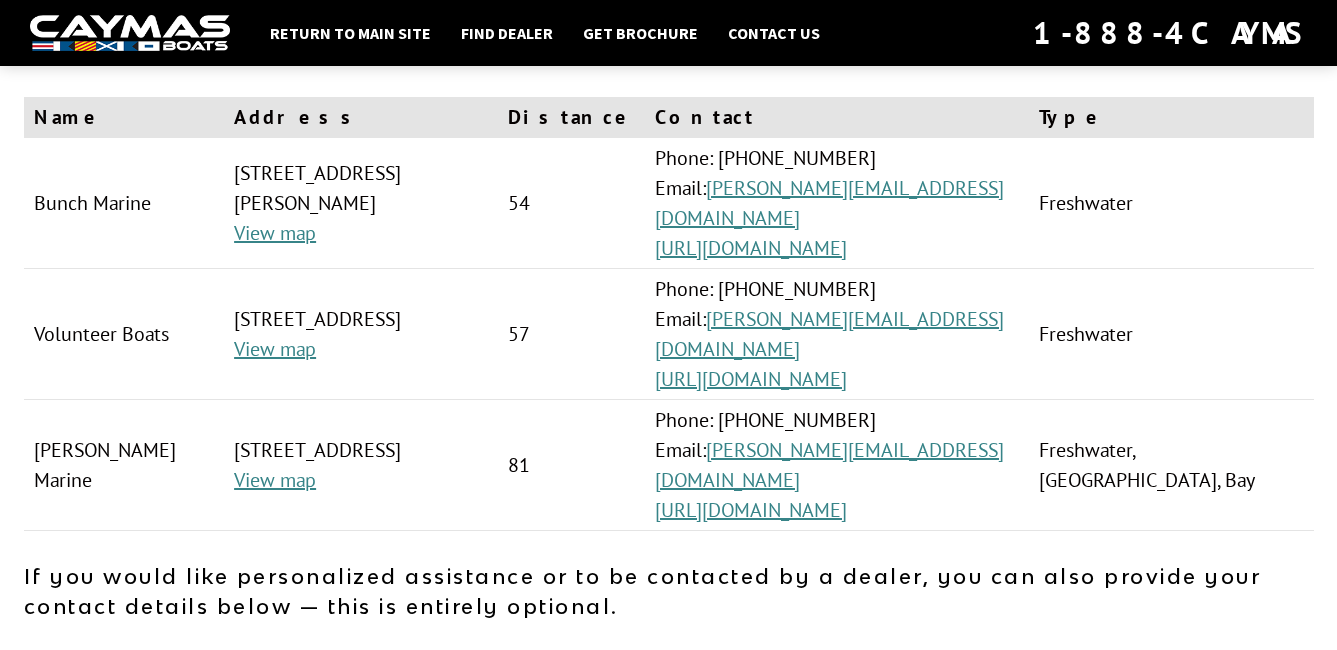 scroll, scrollTop: 200, scrollLeft: 0, axis: vertical 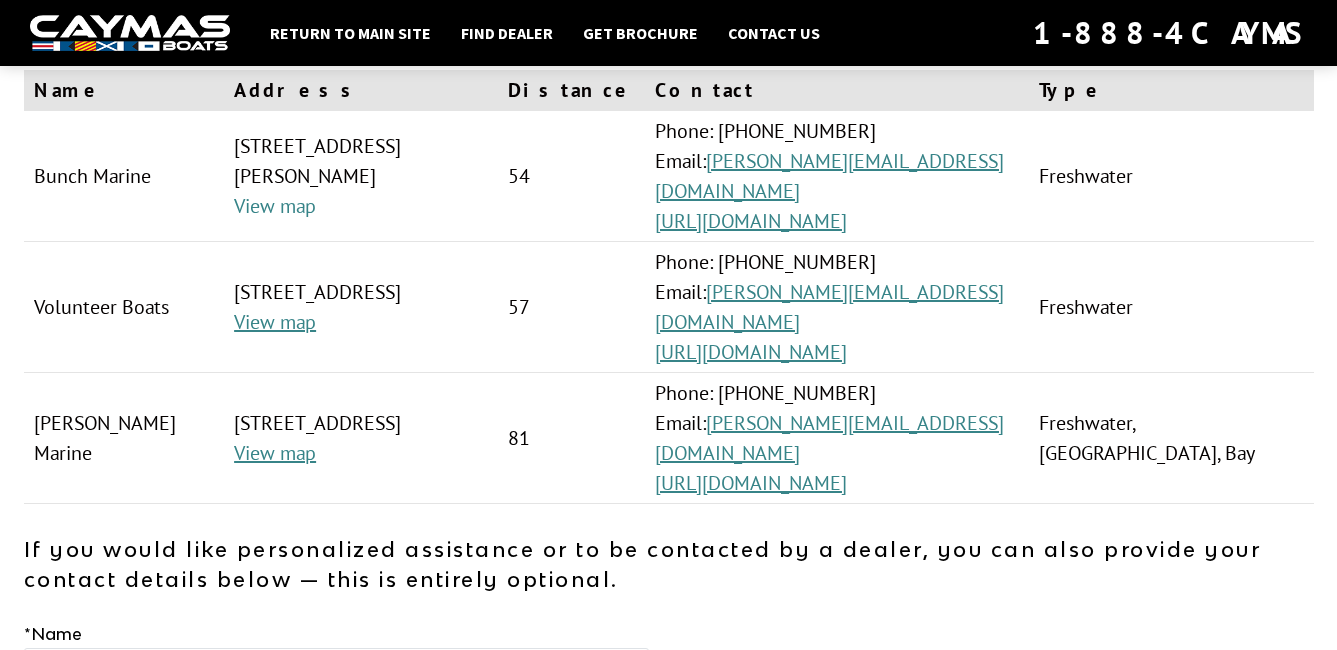 click on "View map" at bounding box center [275, 206] 